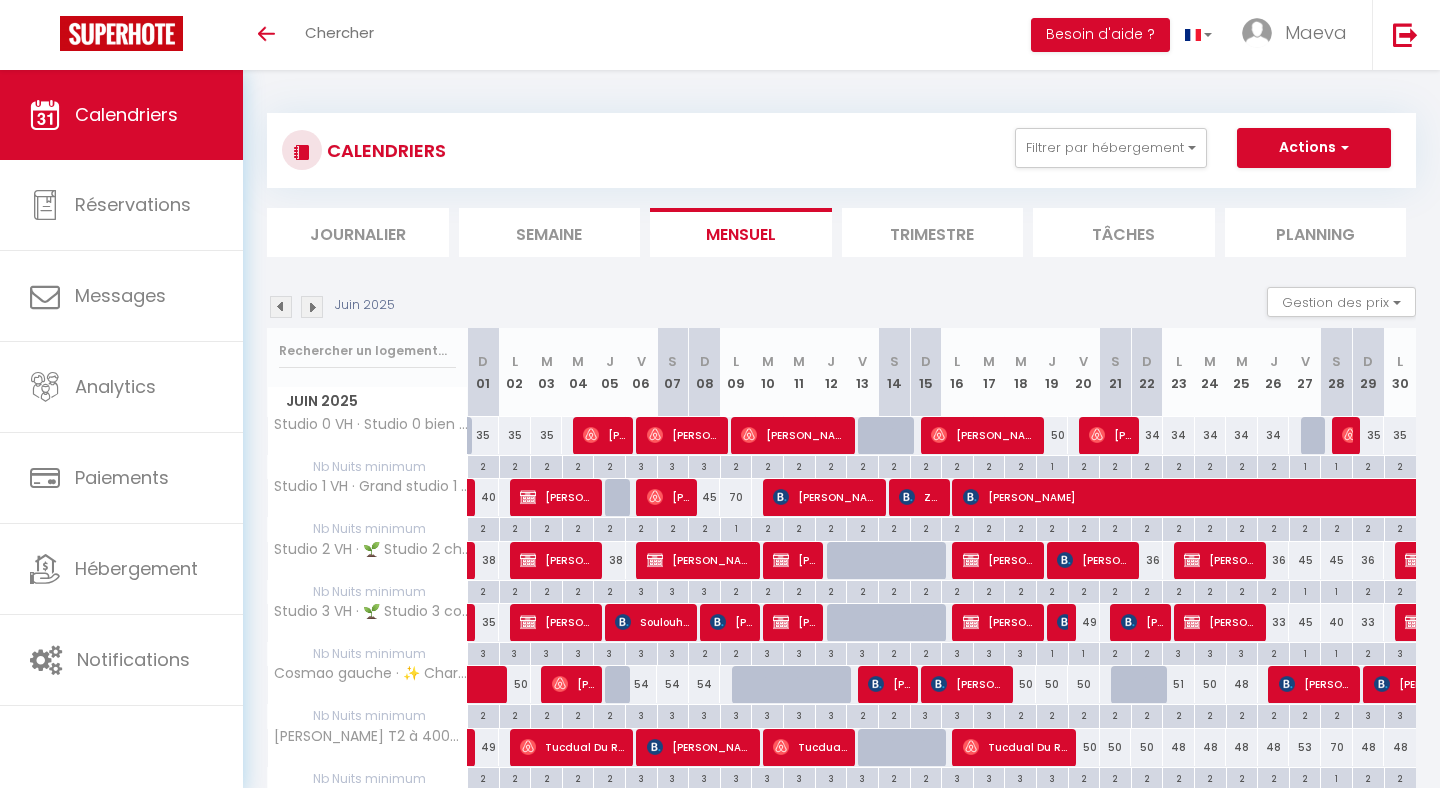 scroll, scrollTop: 0, scrollLeft: 0, axis: both 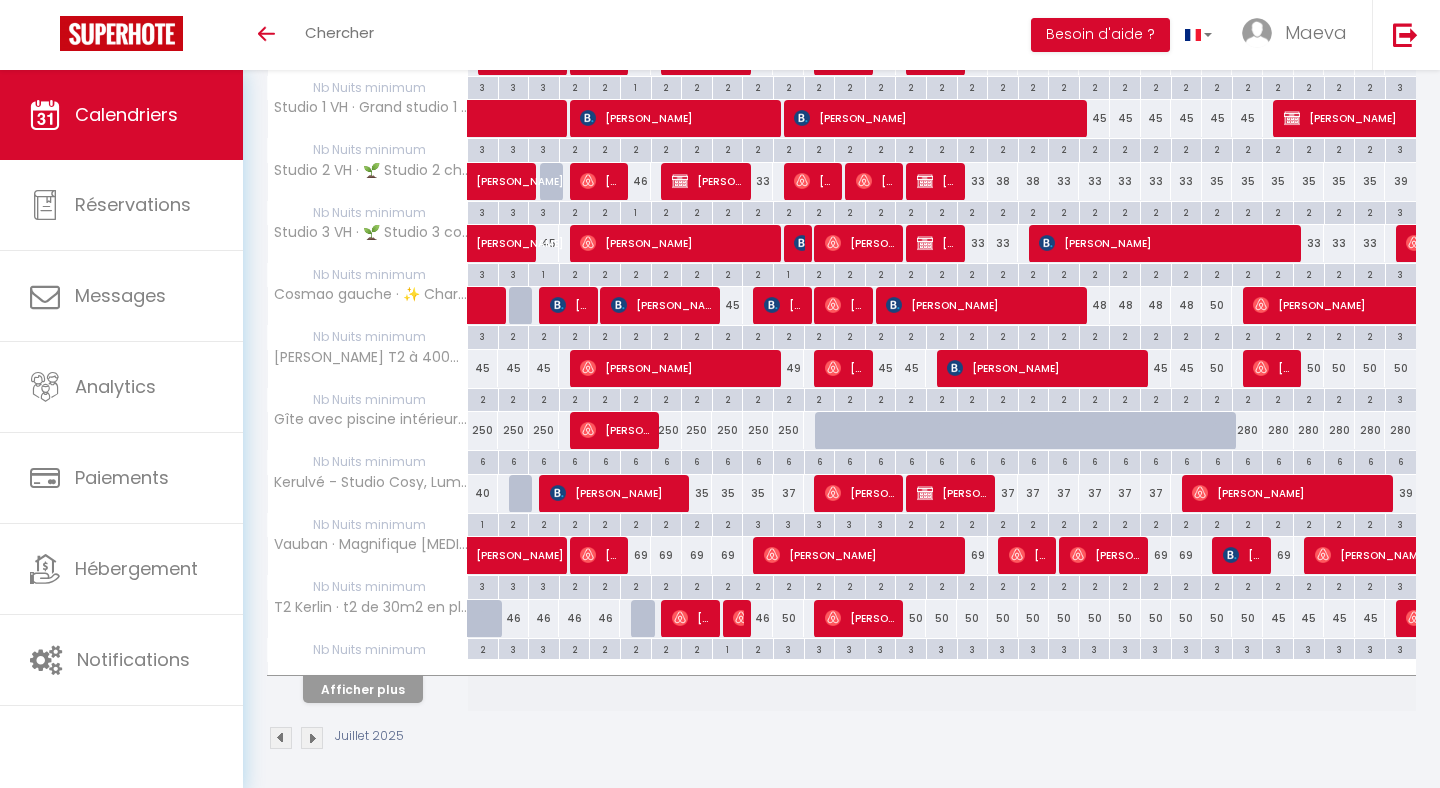 click on "Afficher plus" at bounding box center (363, 689) 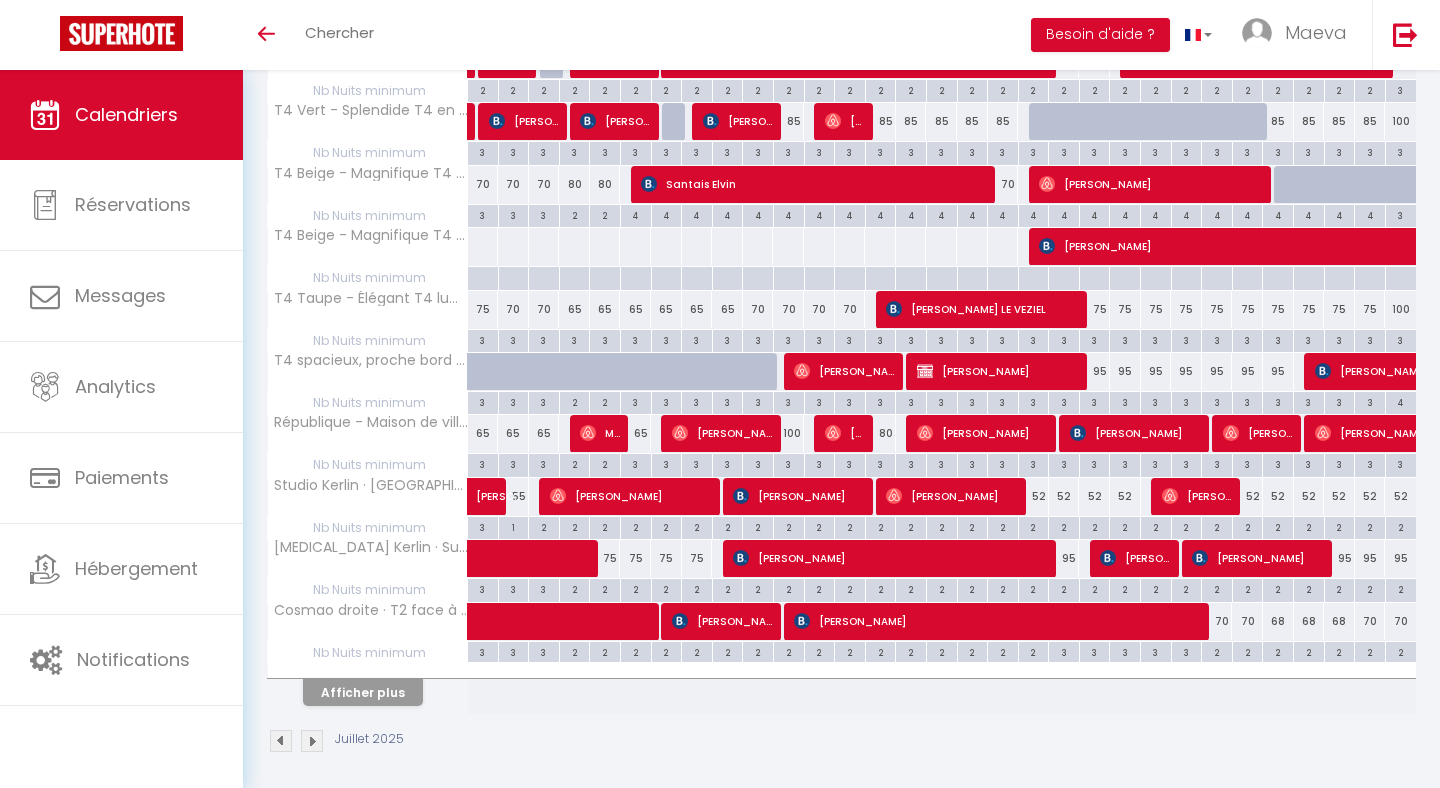 scroll, scrollTop: 999, scrollLeft: 0, axis: vertical 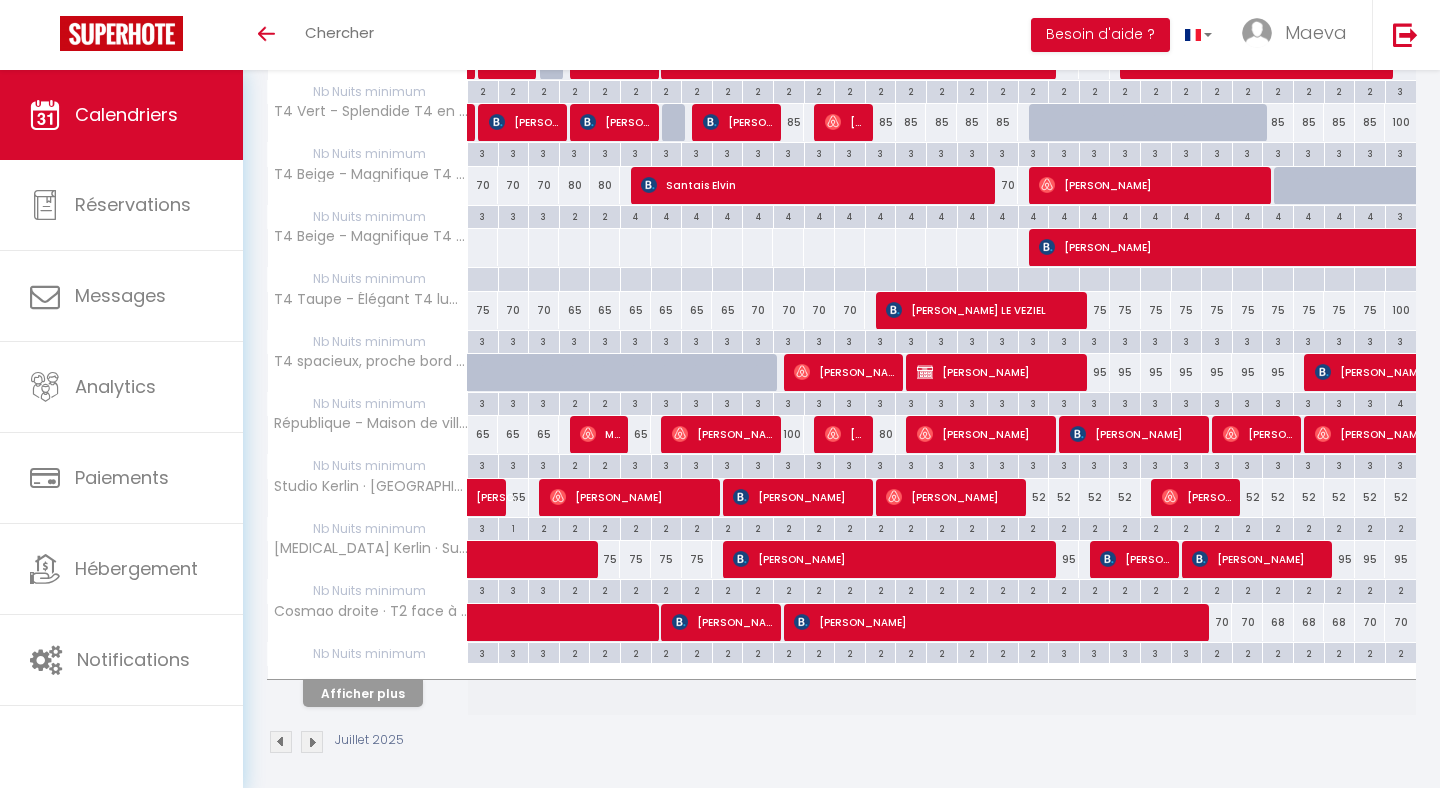 click on "Afficher plus" at bounding box center (368, 690) 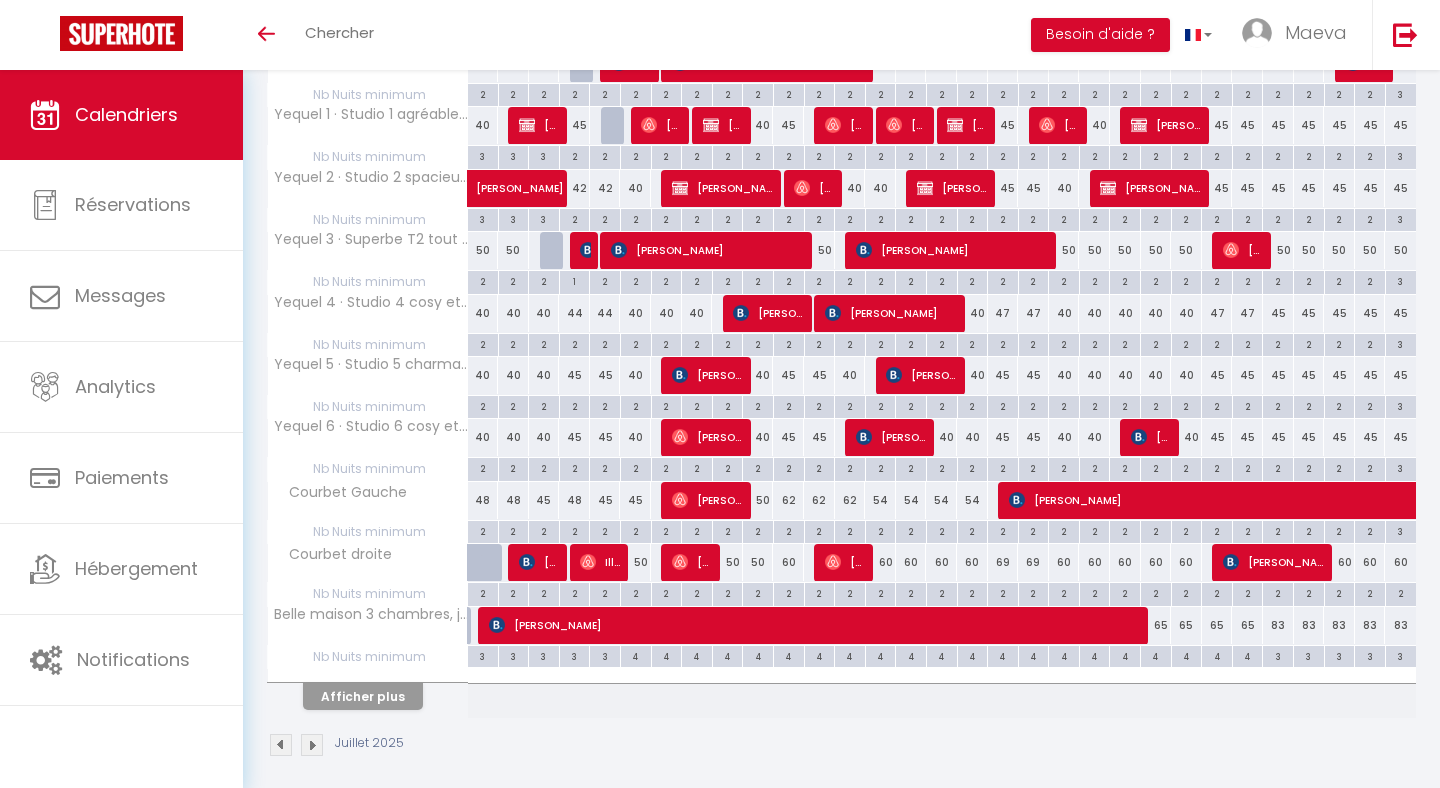 scroll, scrollTop: 1619, scrollLeft: 0, axis: vertical 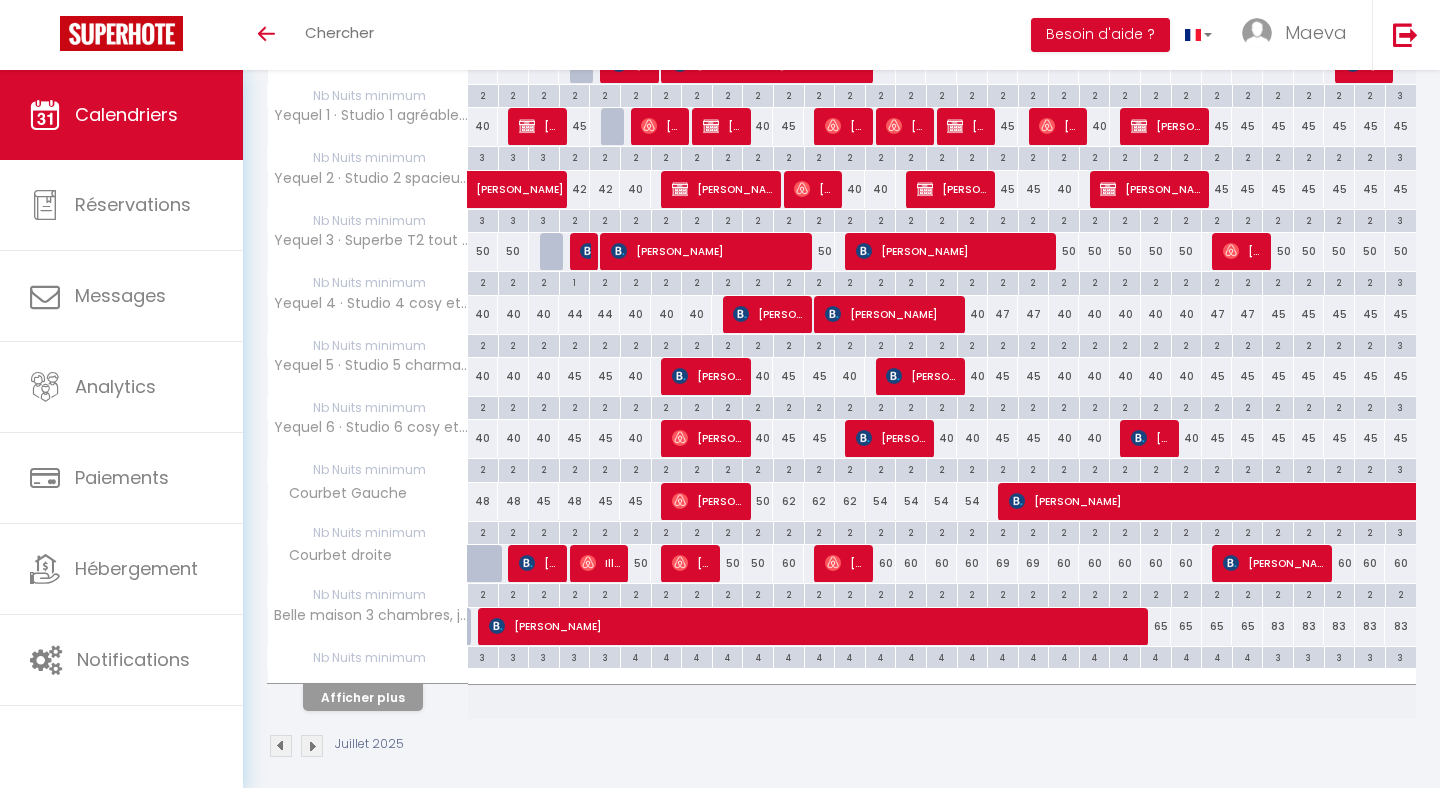 click on "62" at bounding box center [850, 501] 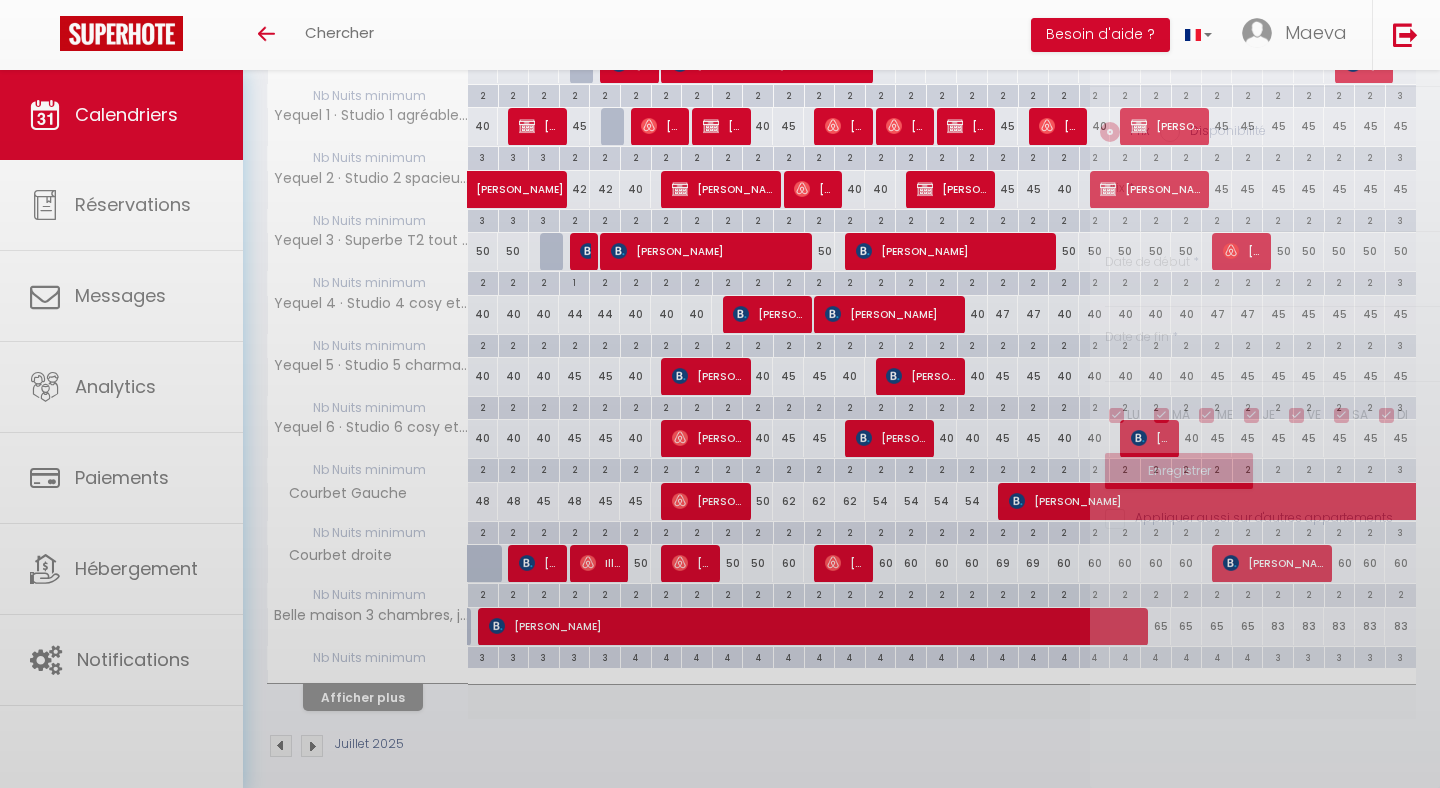 type on "62" 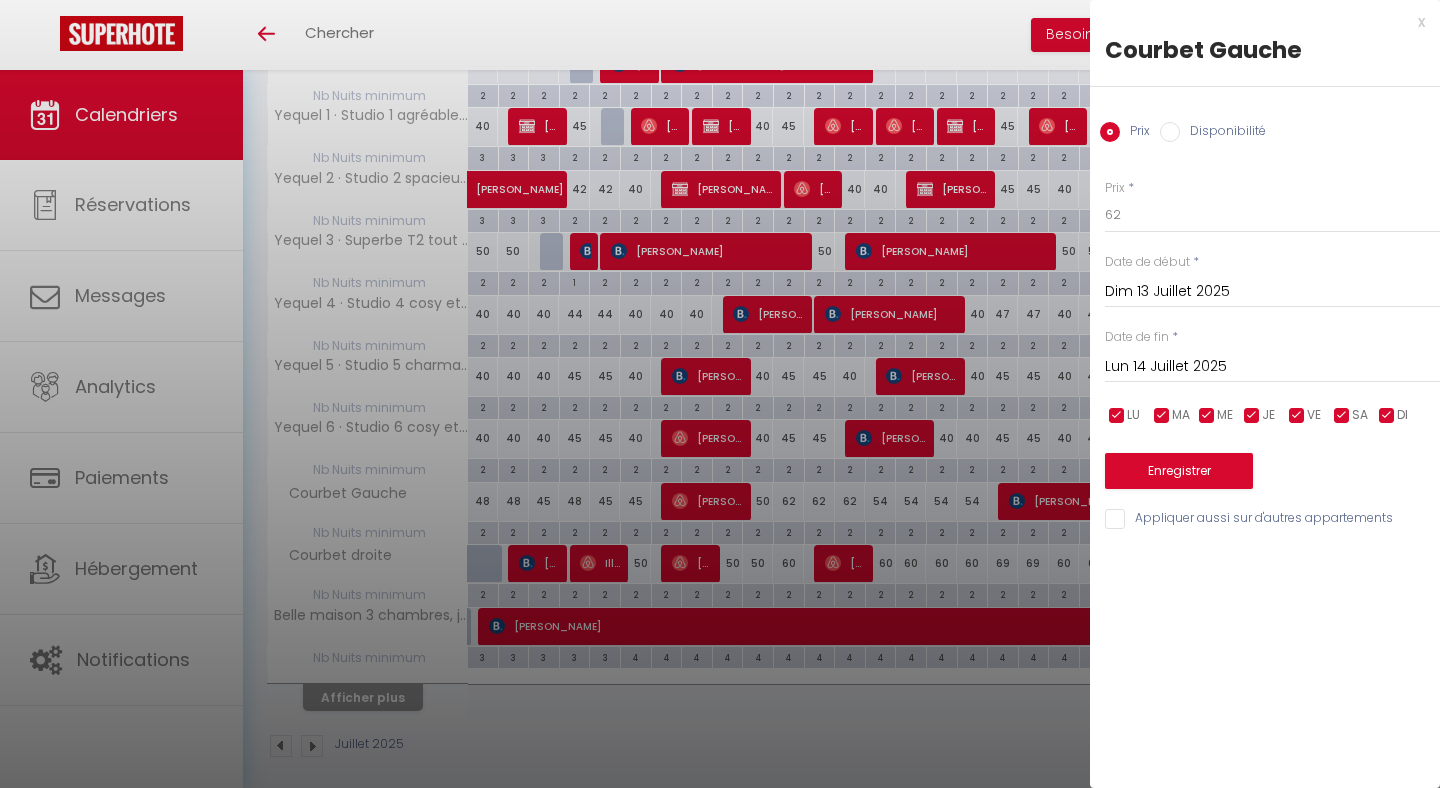 click at bounding box center (720, 394) 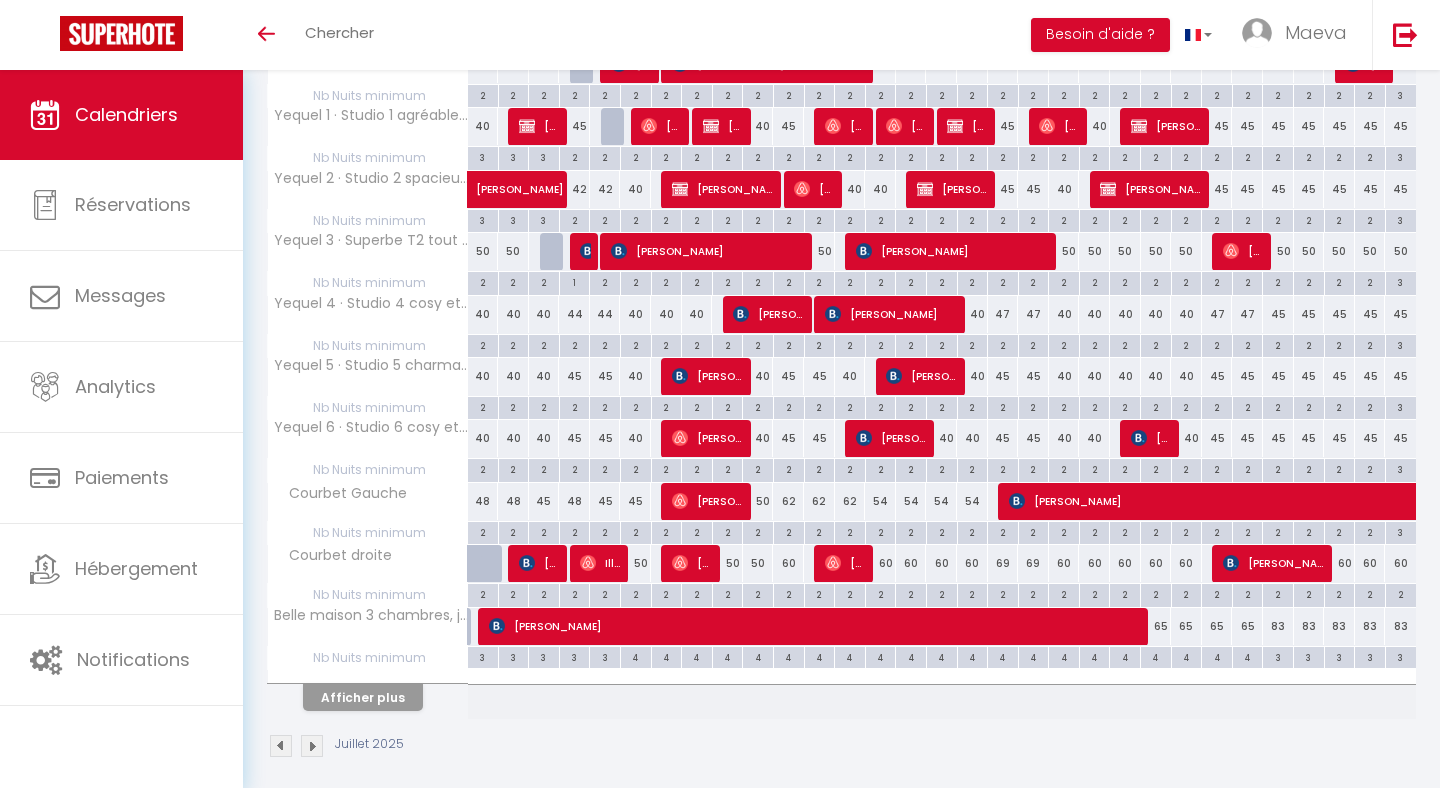 click on "62" at bounding box center (819, 501) 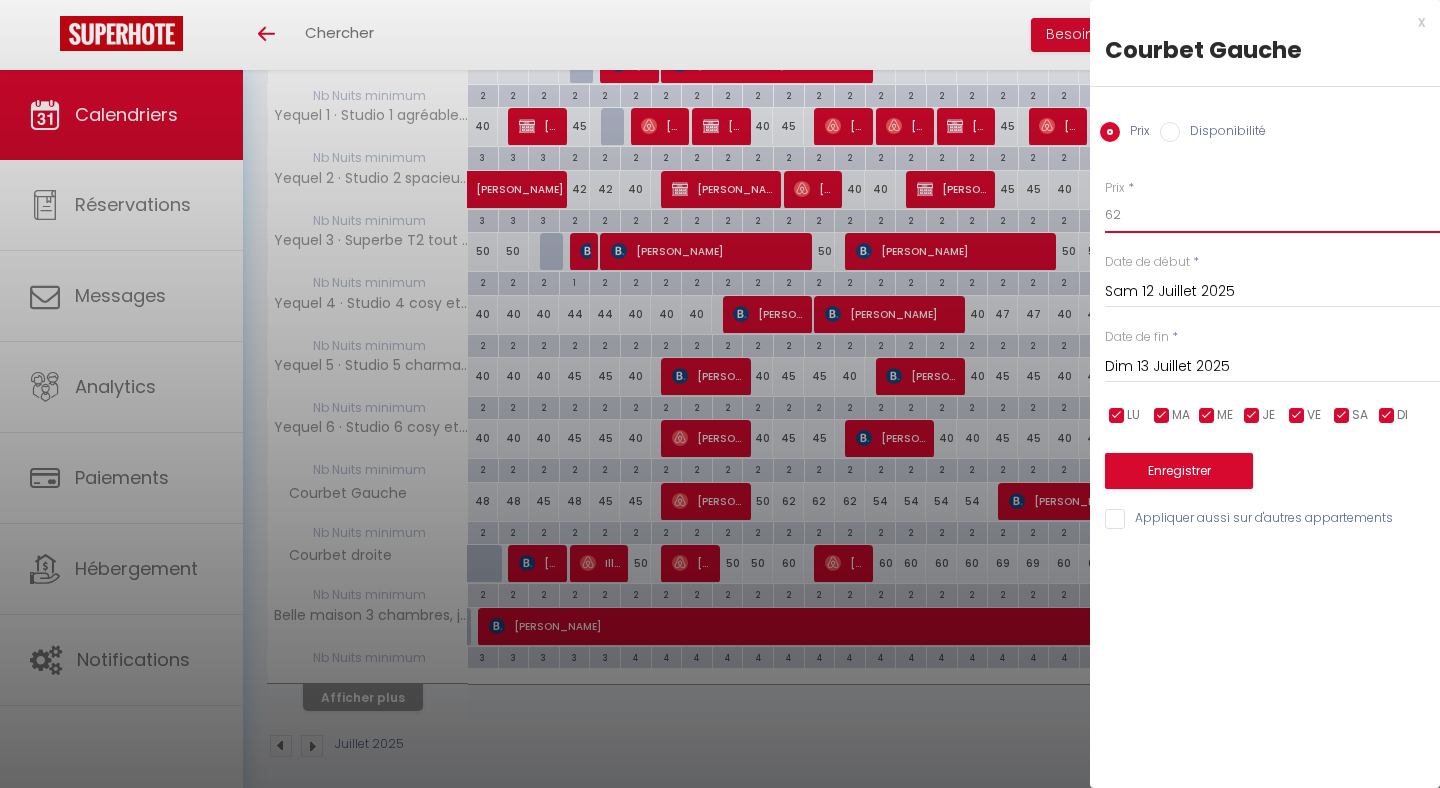 click on "62" at bounding box center [1272, 215] 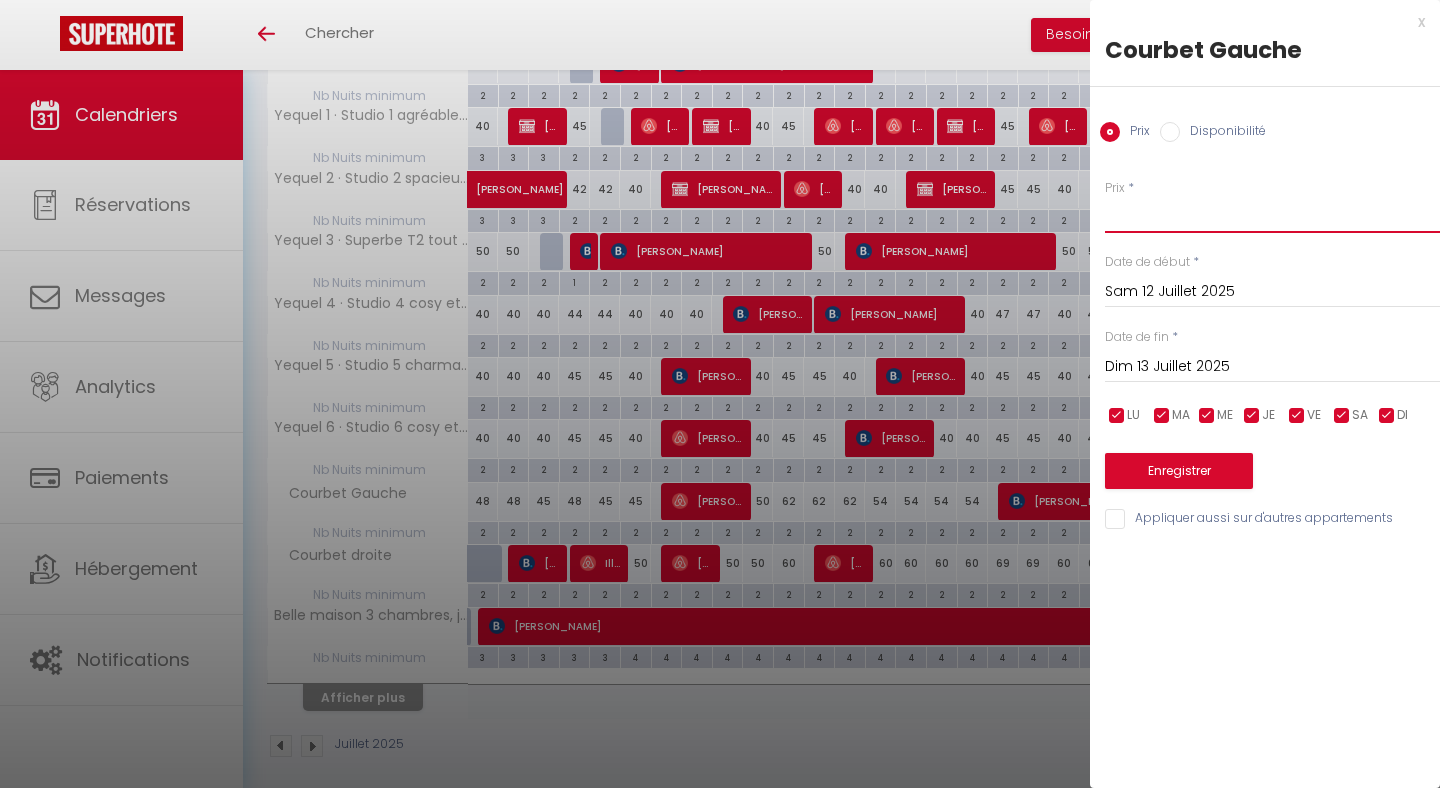 type on "8" 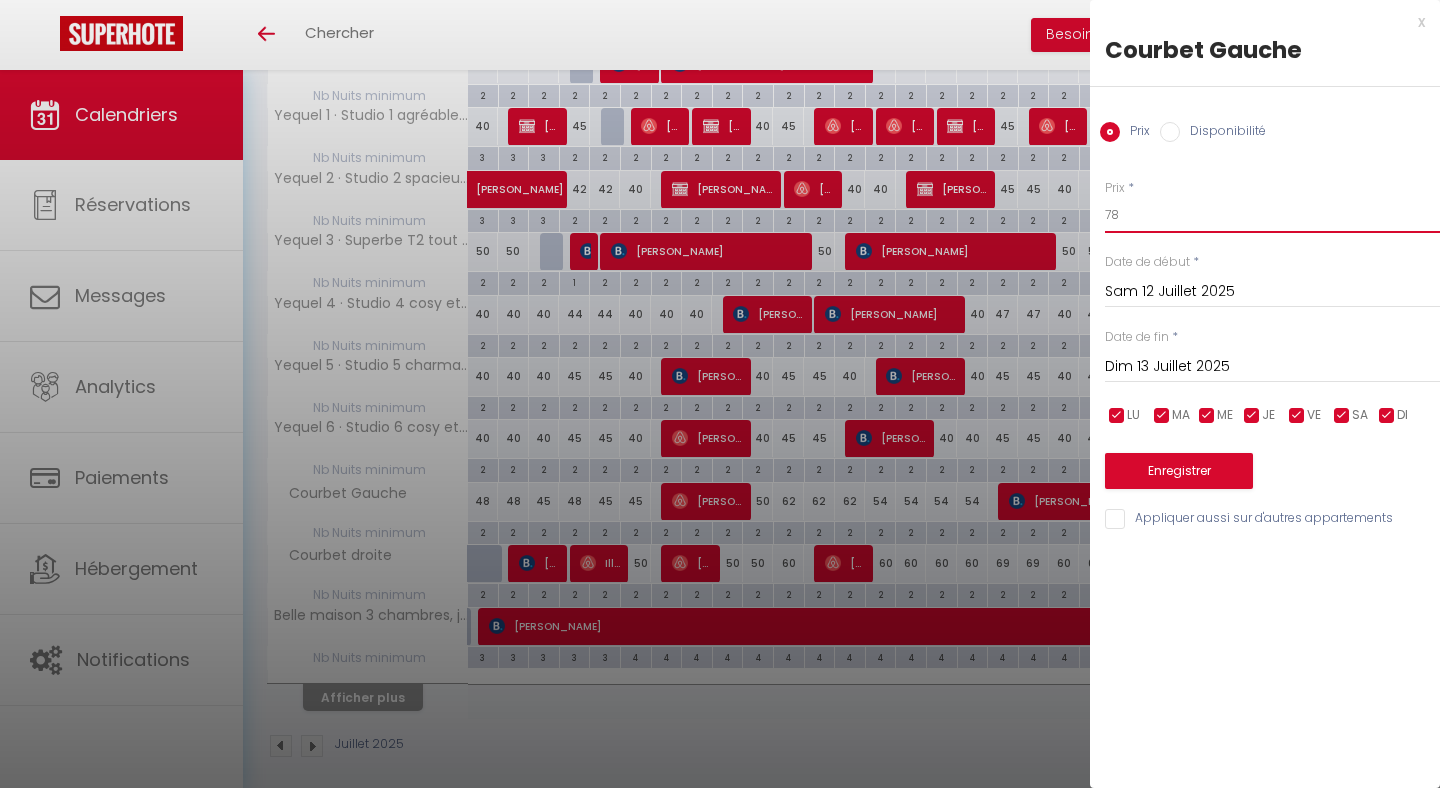 type on "78" 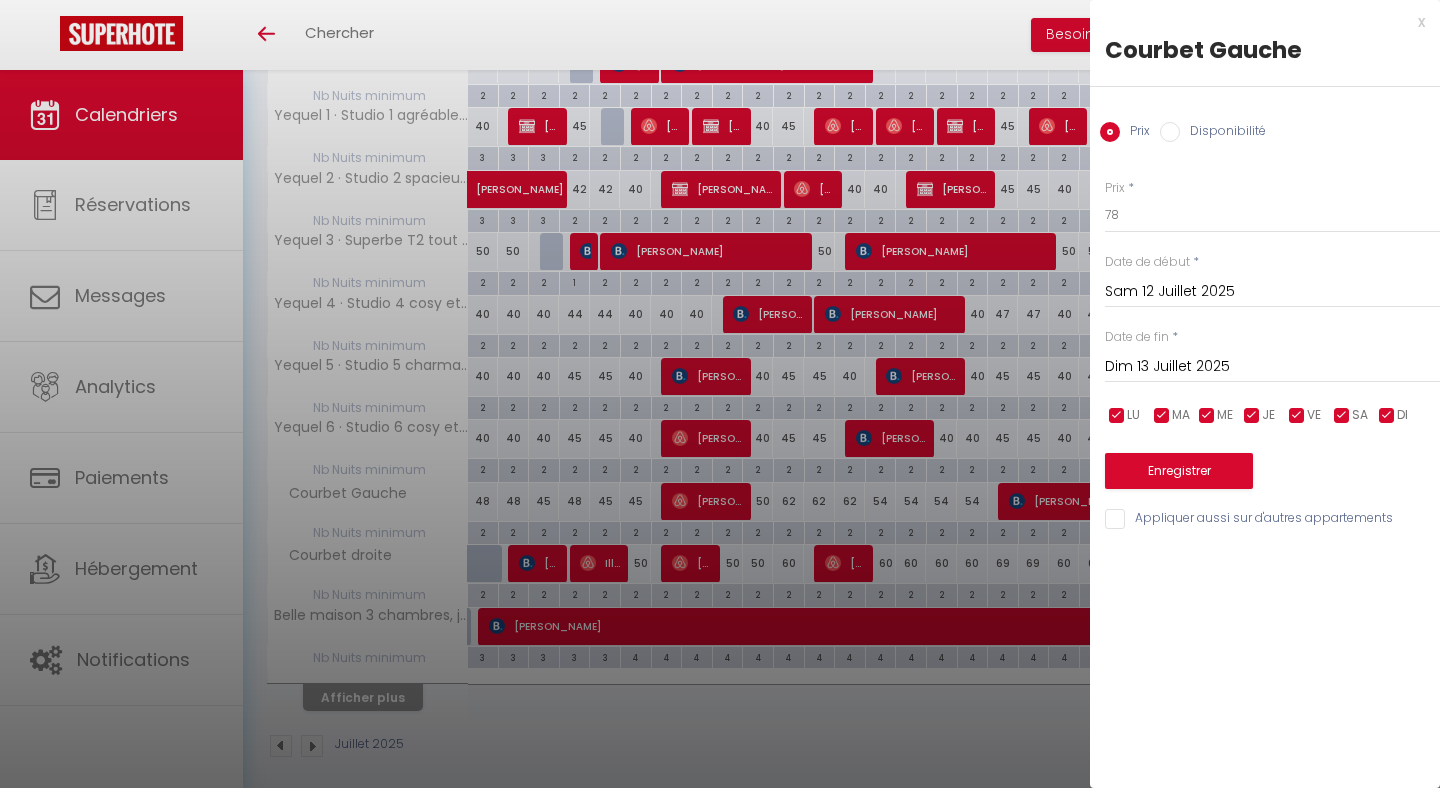 click on "Enregistrer" at bounding box center (1179, 471) 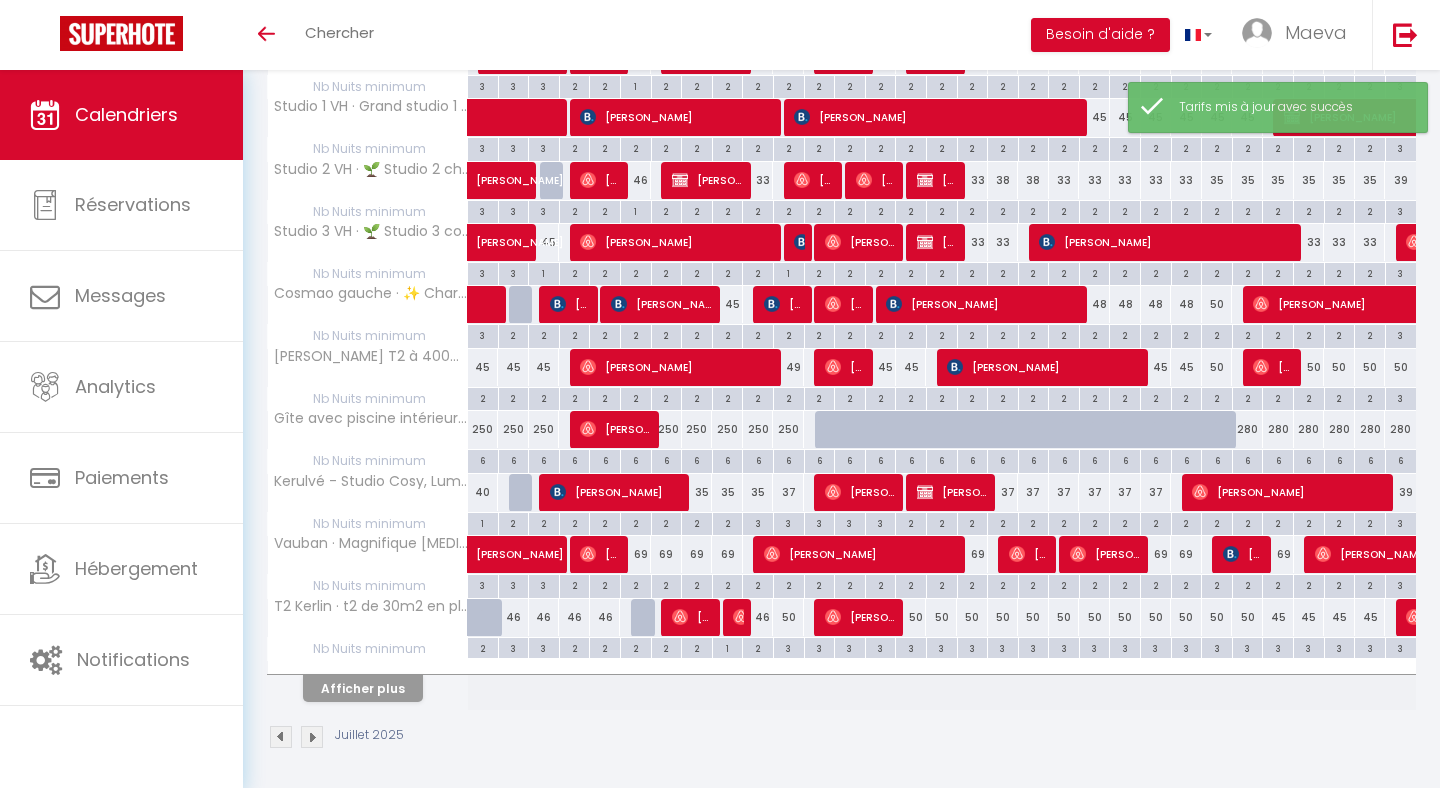 scroll, scrollTop: 379, scrollLeft: 0, axis: vertical 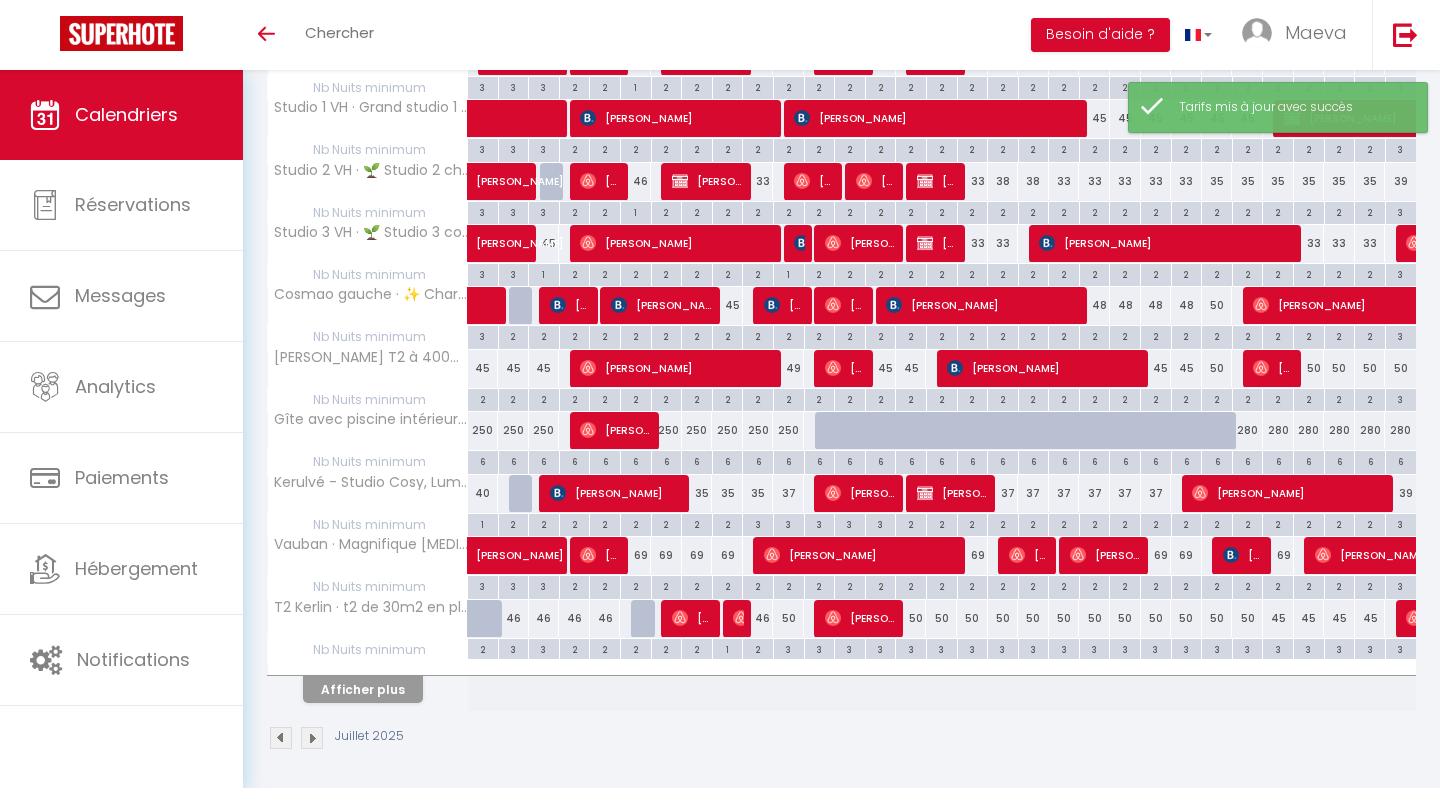 click on "Afficher plus" at bounding box center [363, 689] 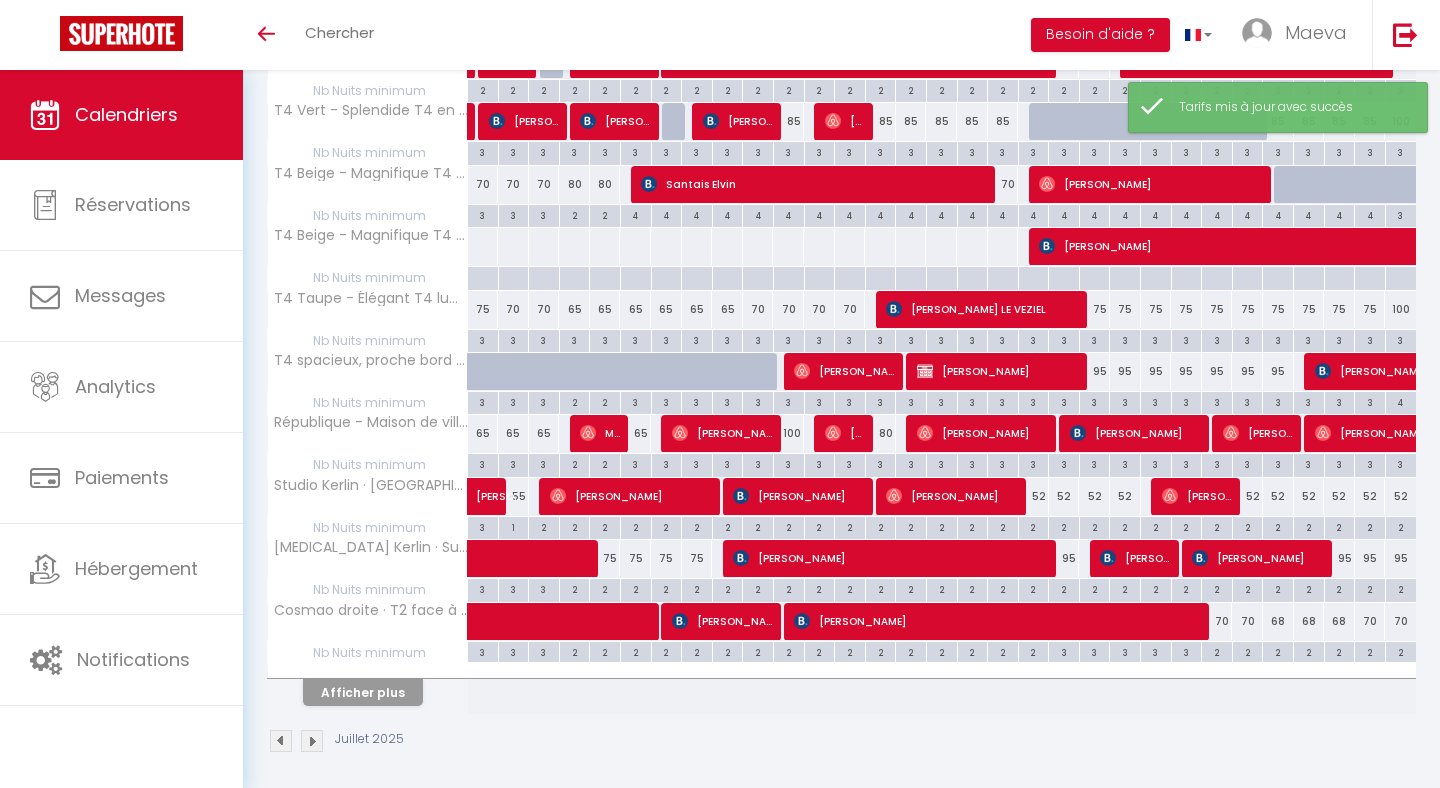 scroll, scrollTop: 999, scrollLeft: 0, axis: vertical 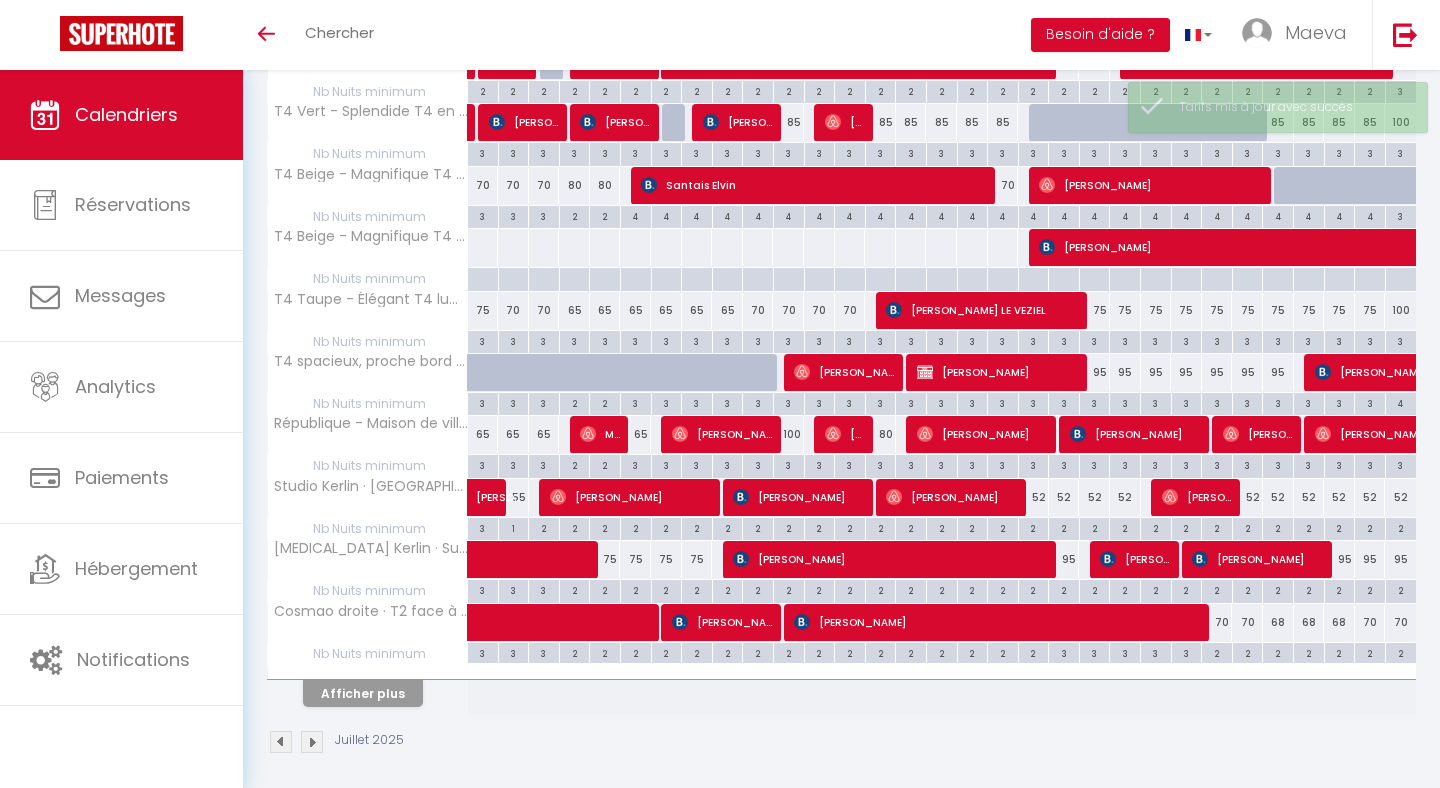 click on "Afficher plus" at bounding box center (363, 693) 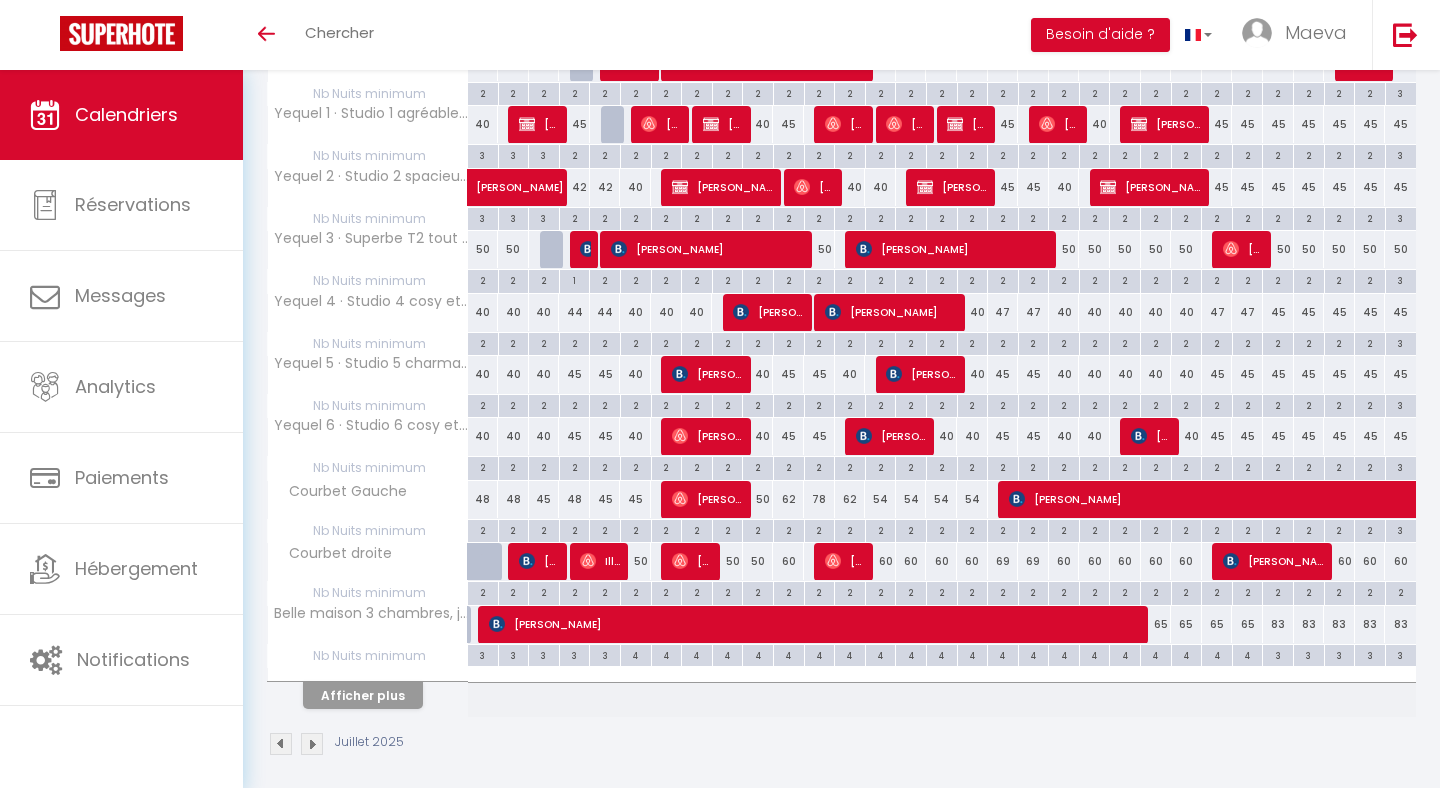 scroll, scrollTop: 1619, scrollLeft: 0, axis: vertical 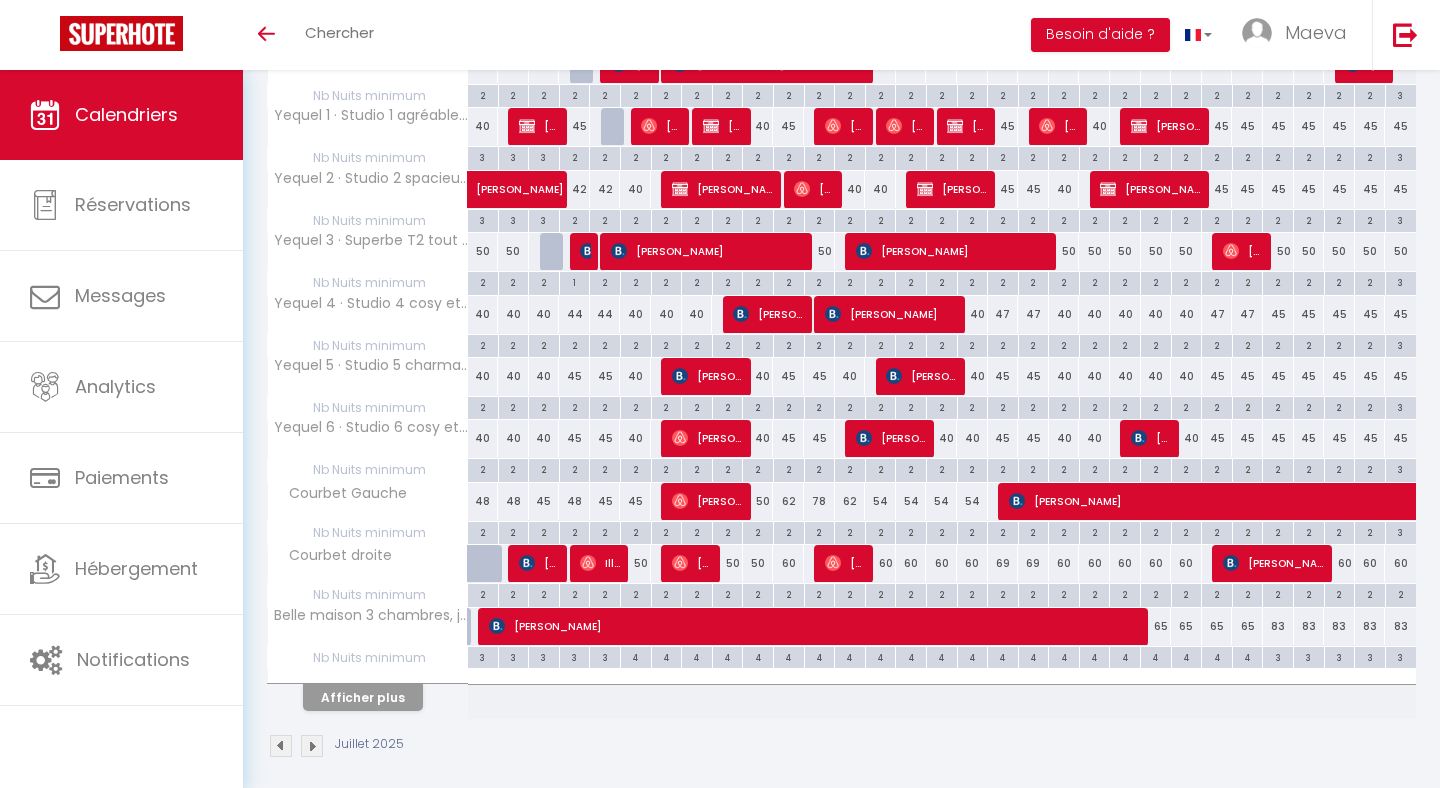 click on "2" at bounding box center (820, 531) 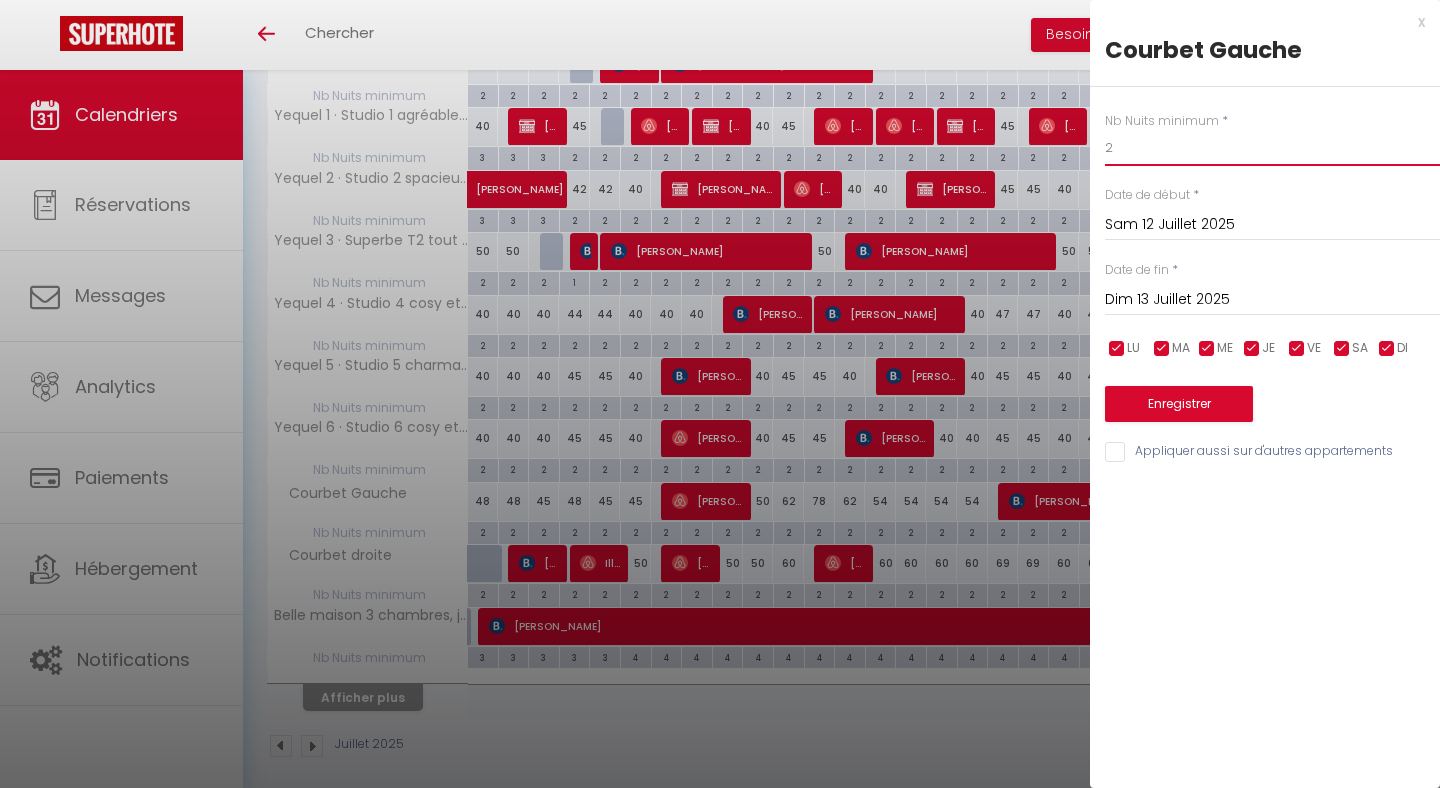 click on "2" at bounding box center [1272, 148] 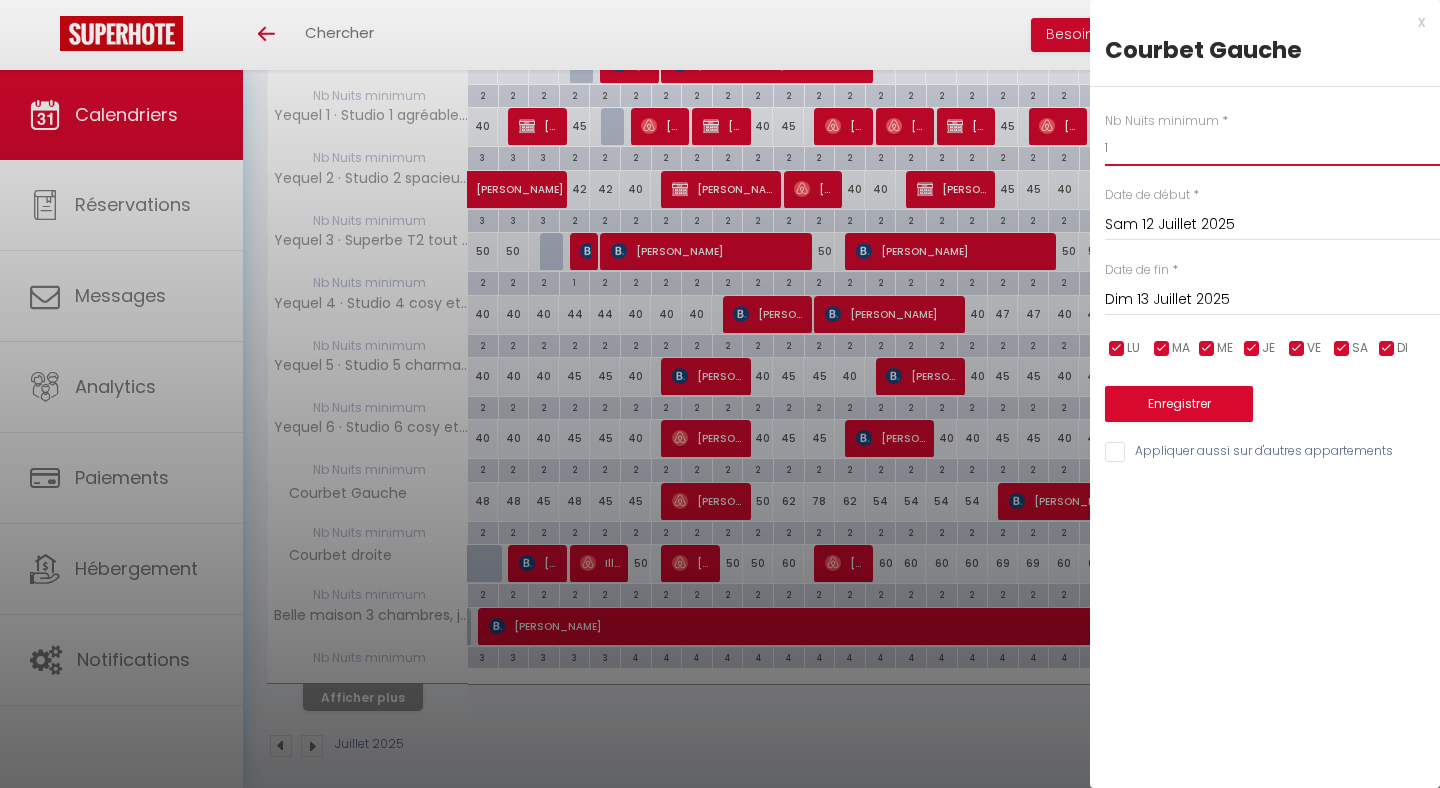 type on "1" 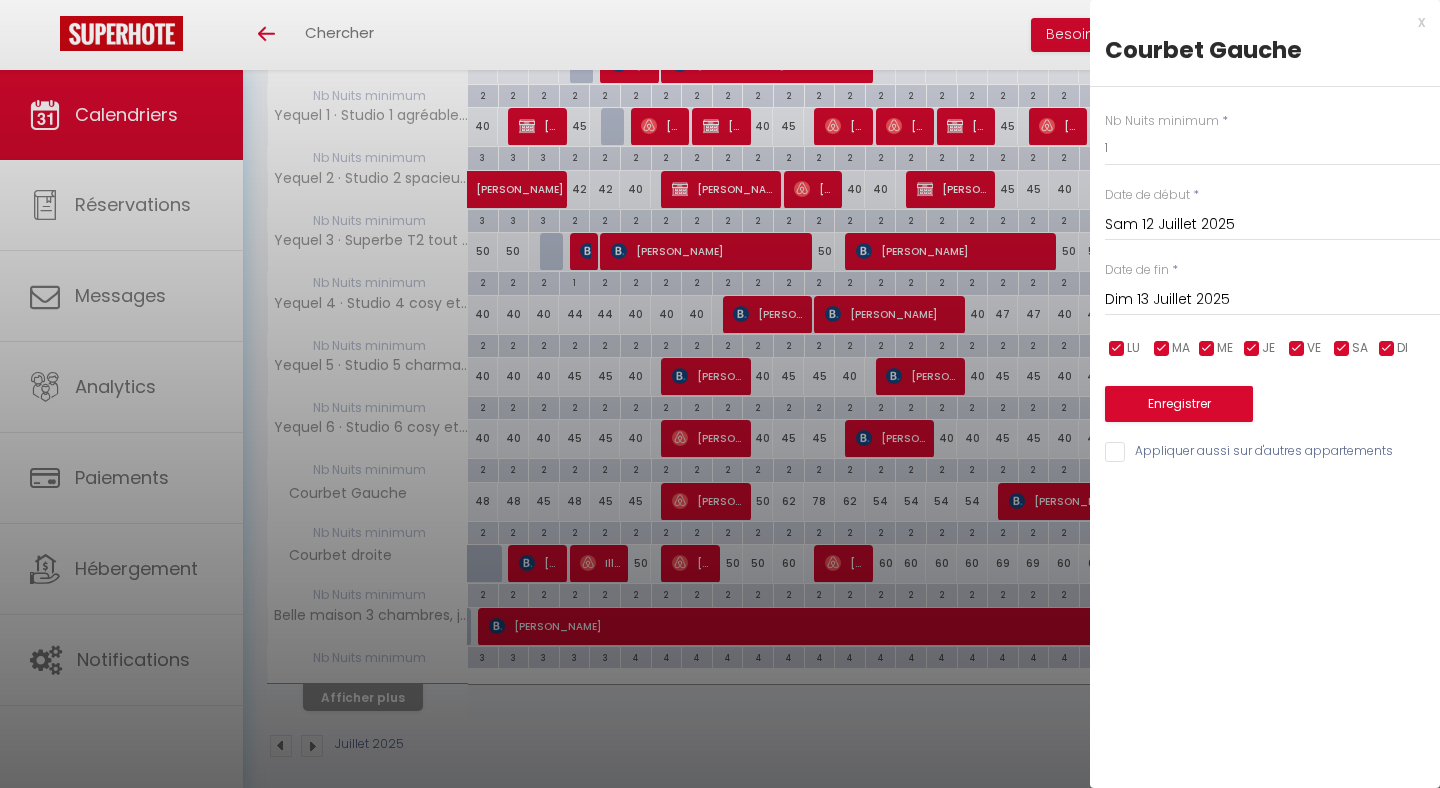click on "Enregistrer" at bounding box center (1179, 404) 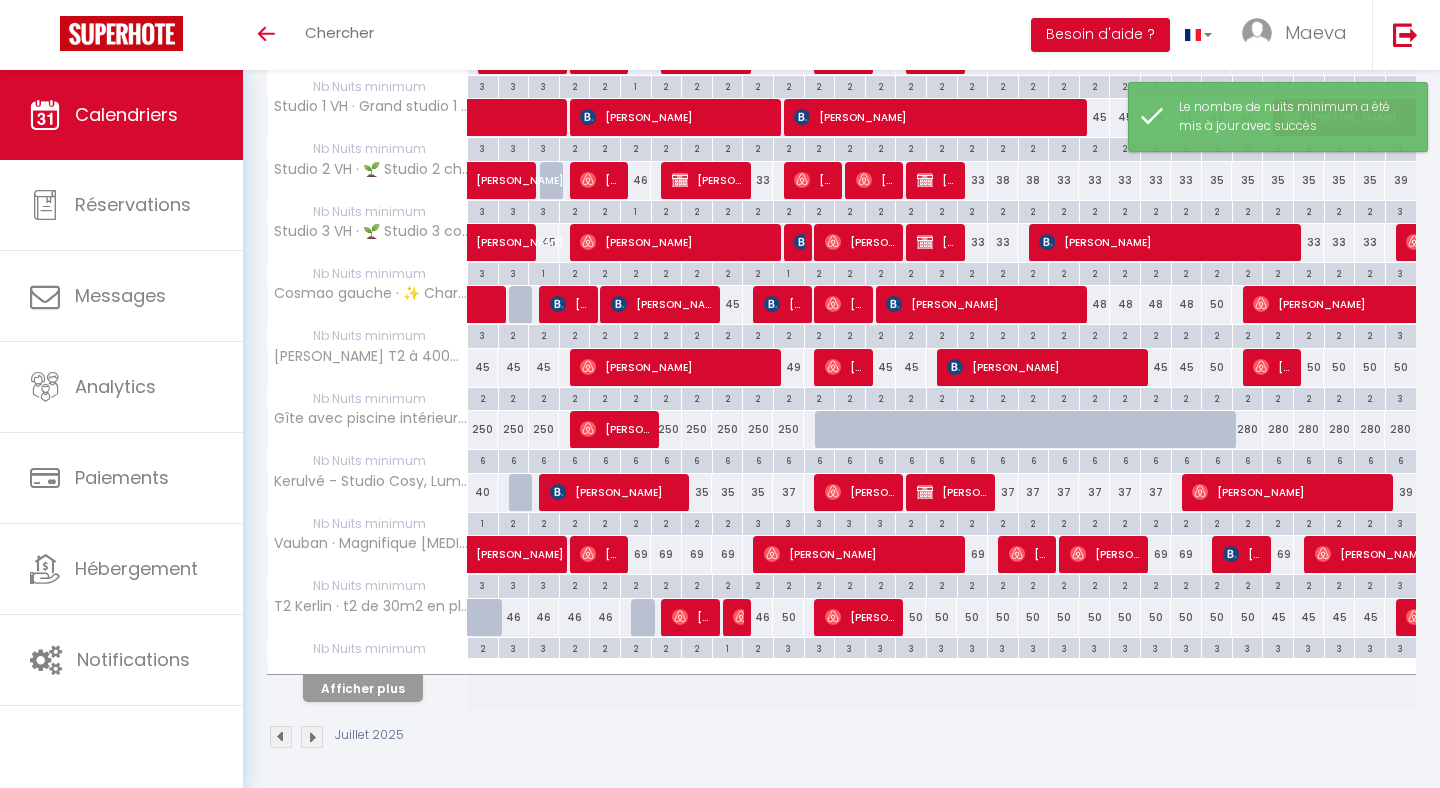 scroll, scrollTop: 379, scrollLeft: 0, axis: vertical 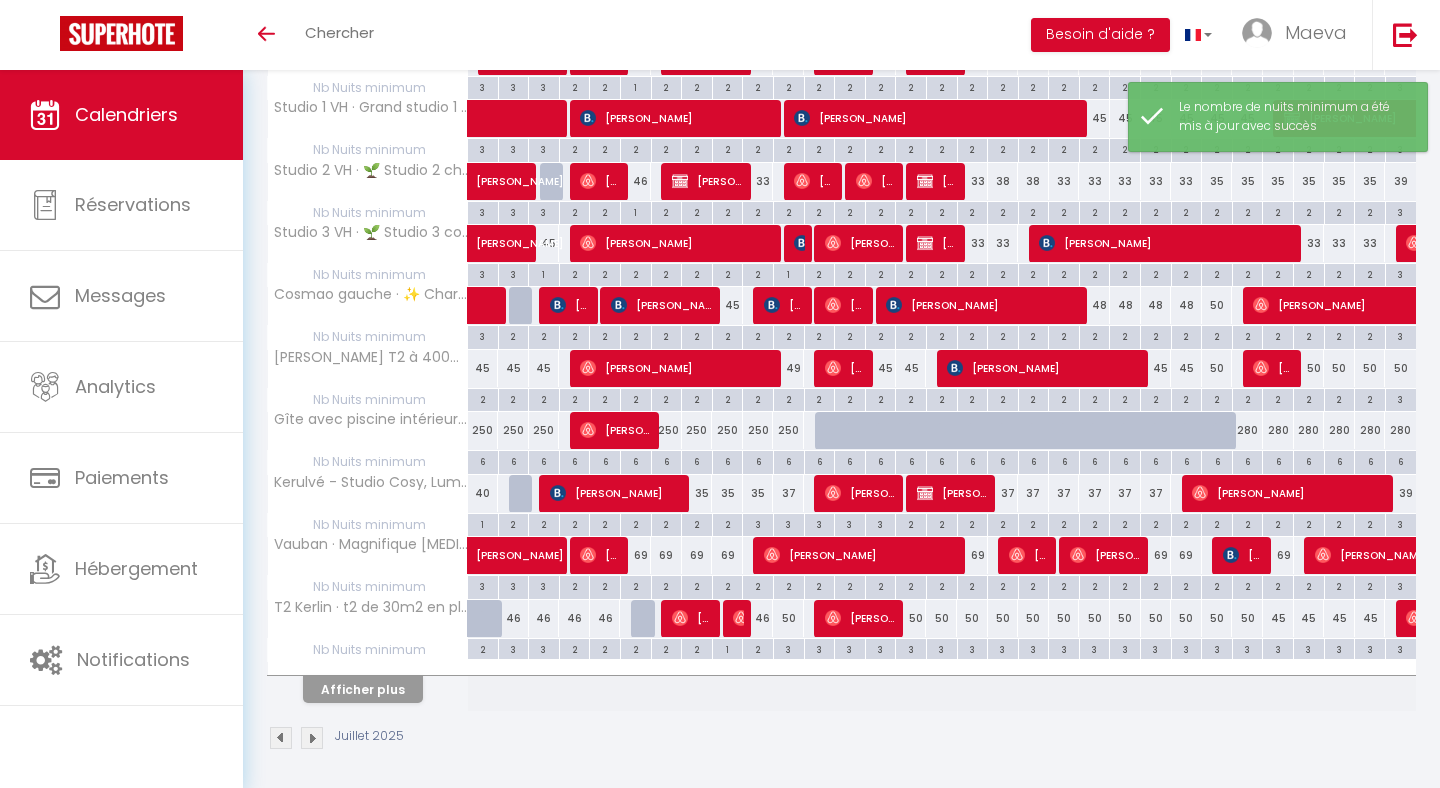 click on "Afficher plus" at bounding box center [363, 689] 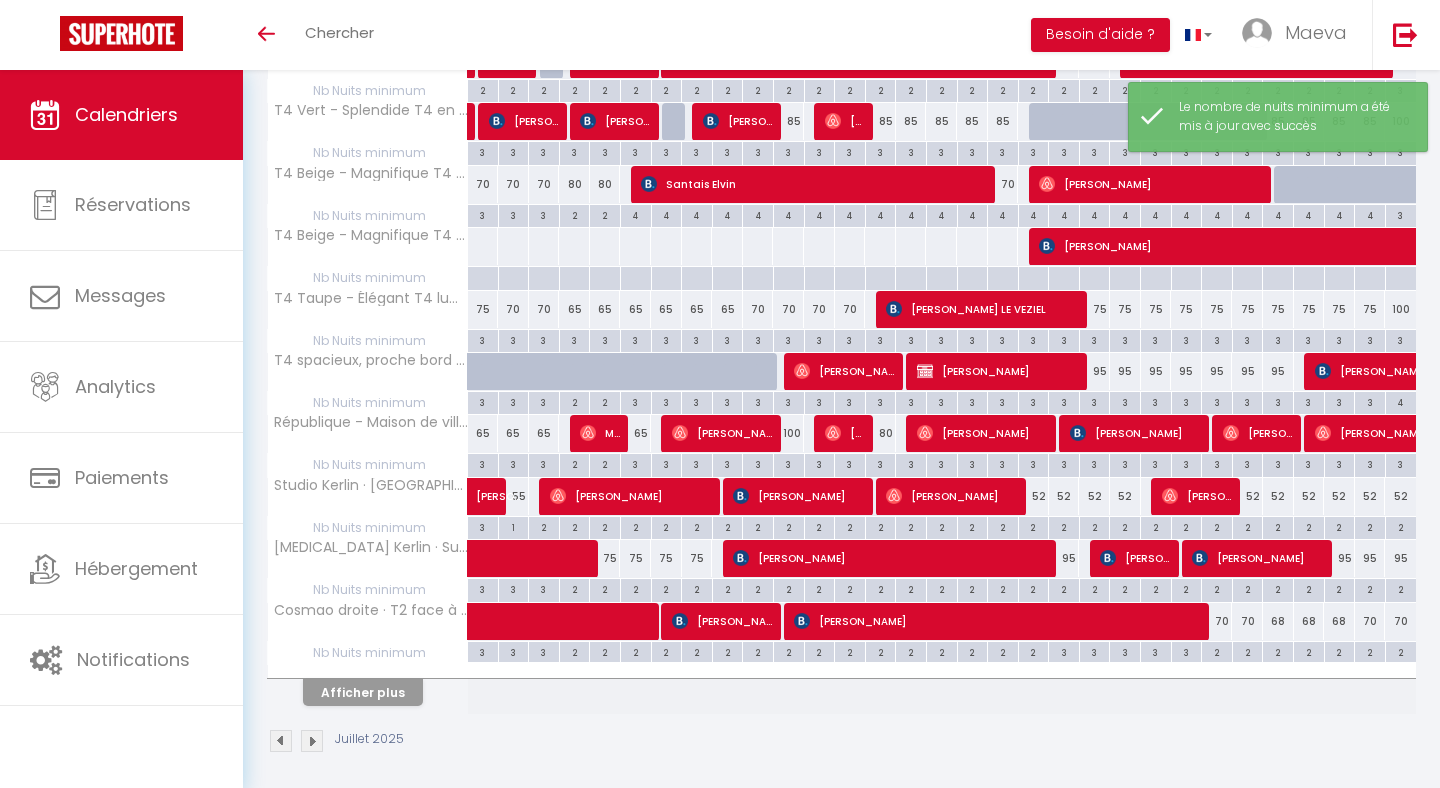 scroll, scrollTop: 999, scrollLeft: 0, axis: vertical 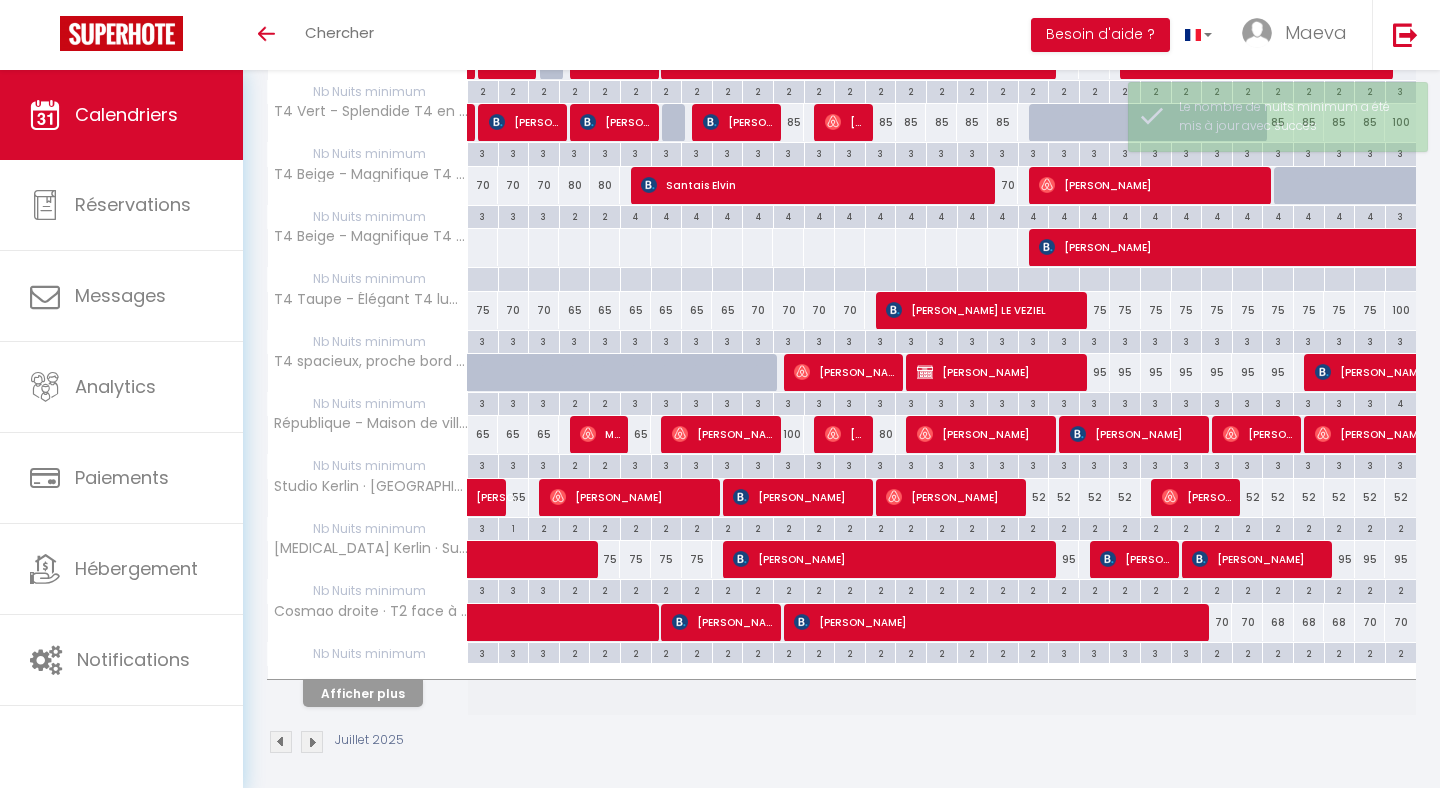 click on "Afficher plus" at bounding box center [363, 693] 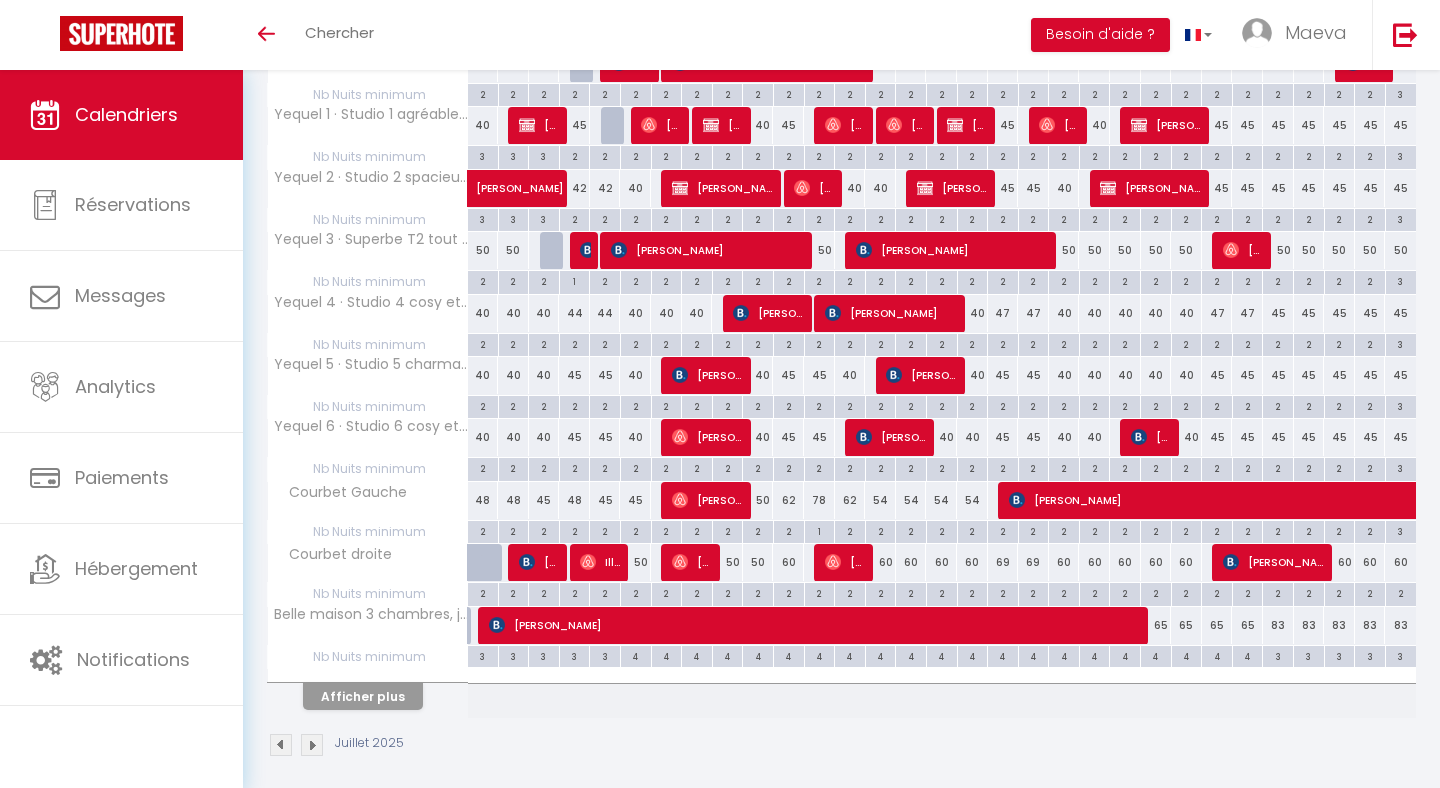 scroll, scrollTop: 1619, scrollLeft: 0, axis: vertical 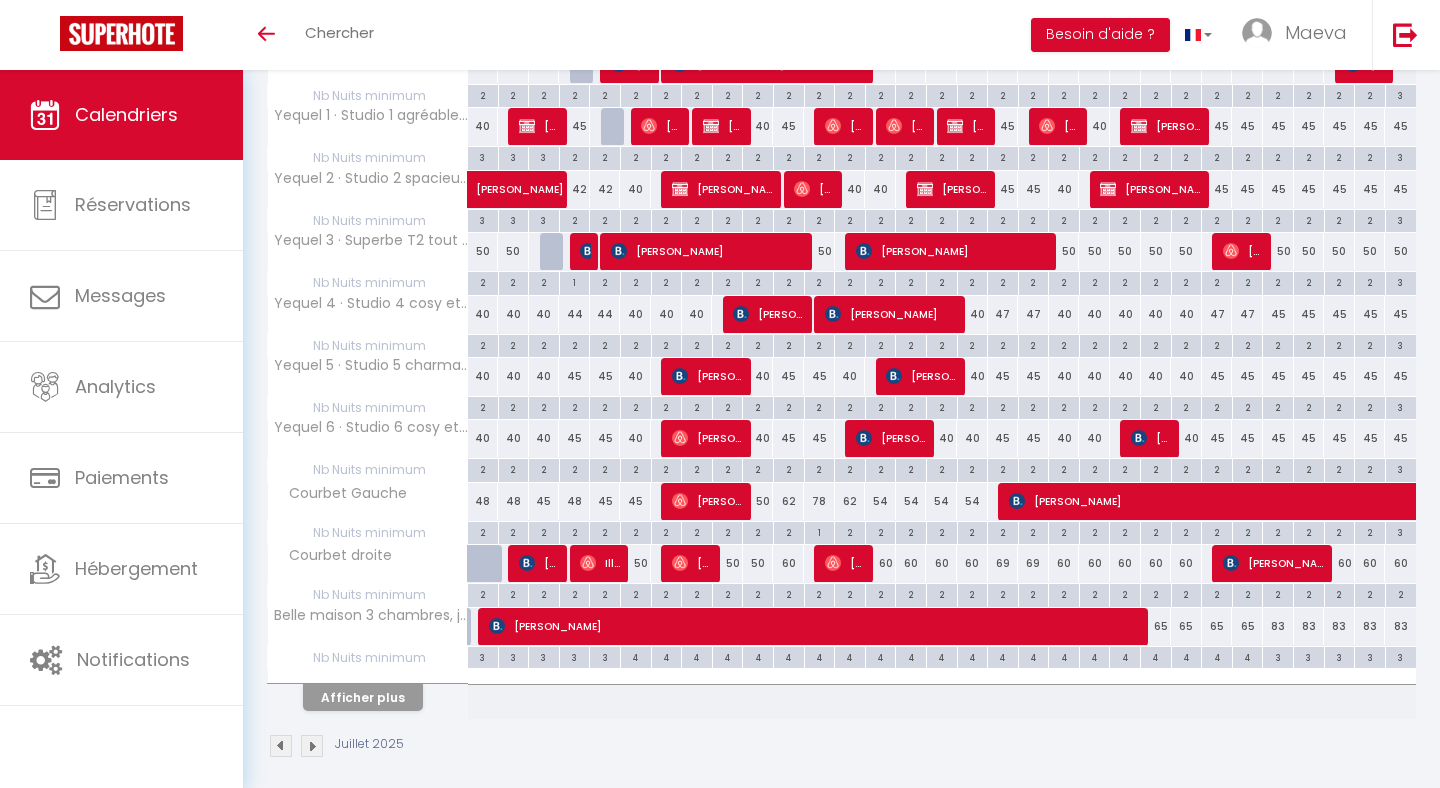 click at bounding box center (864, 438) 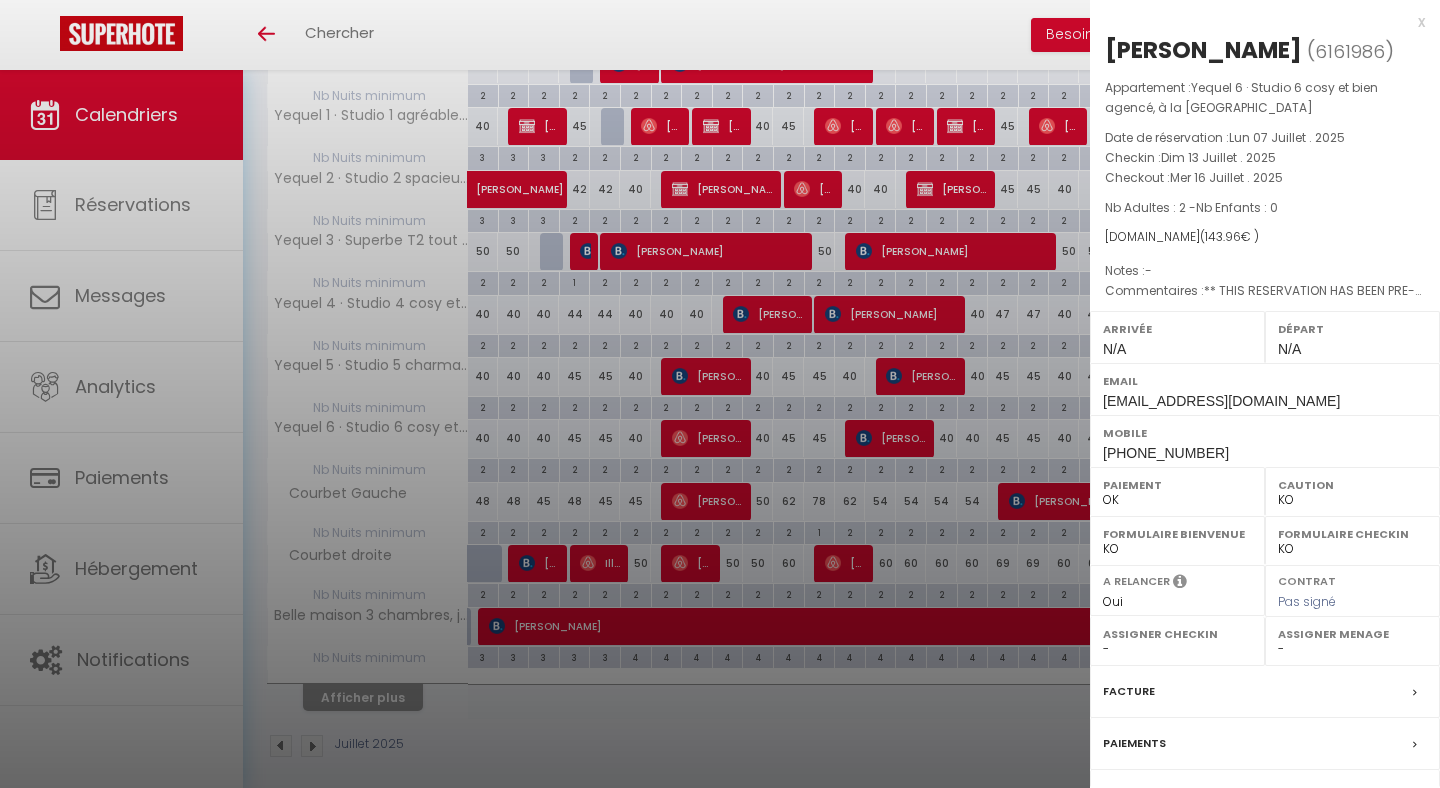 click at bounding box center [720, 394] 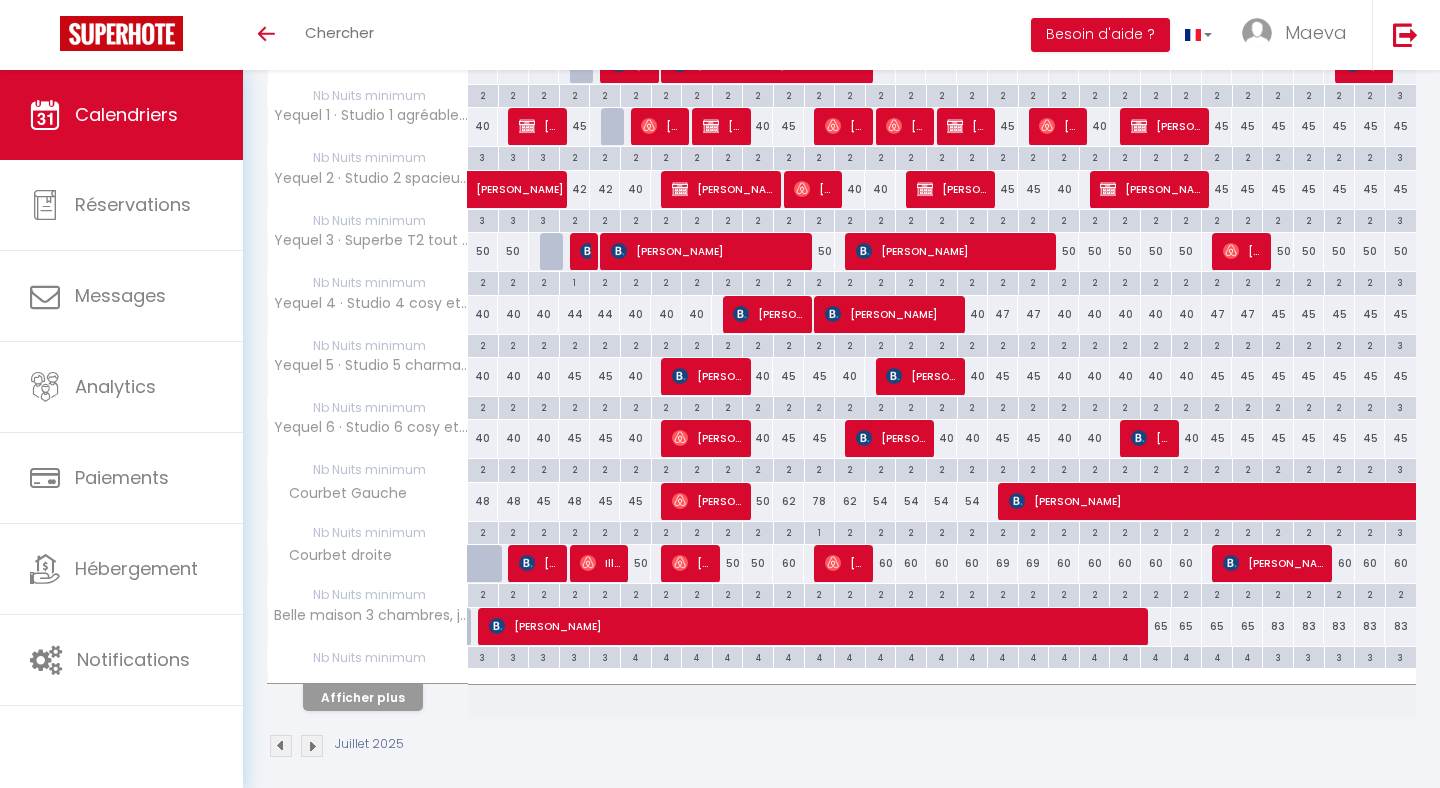 click on "2" at bounding box center [789, 468] 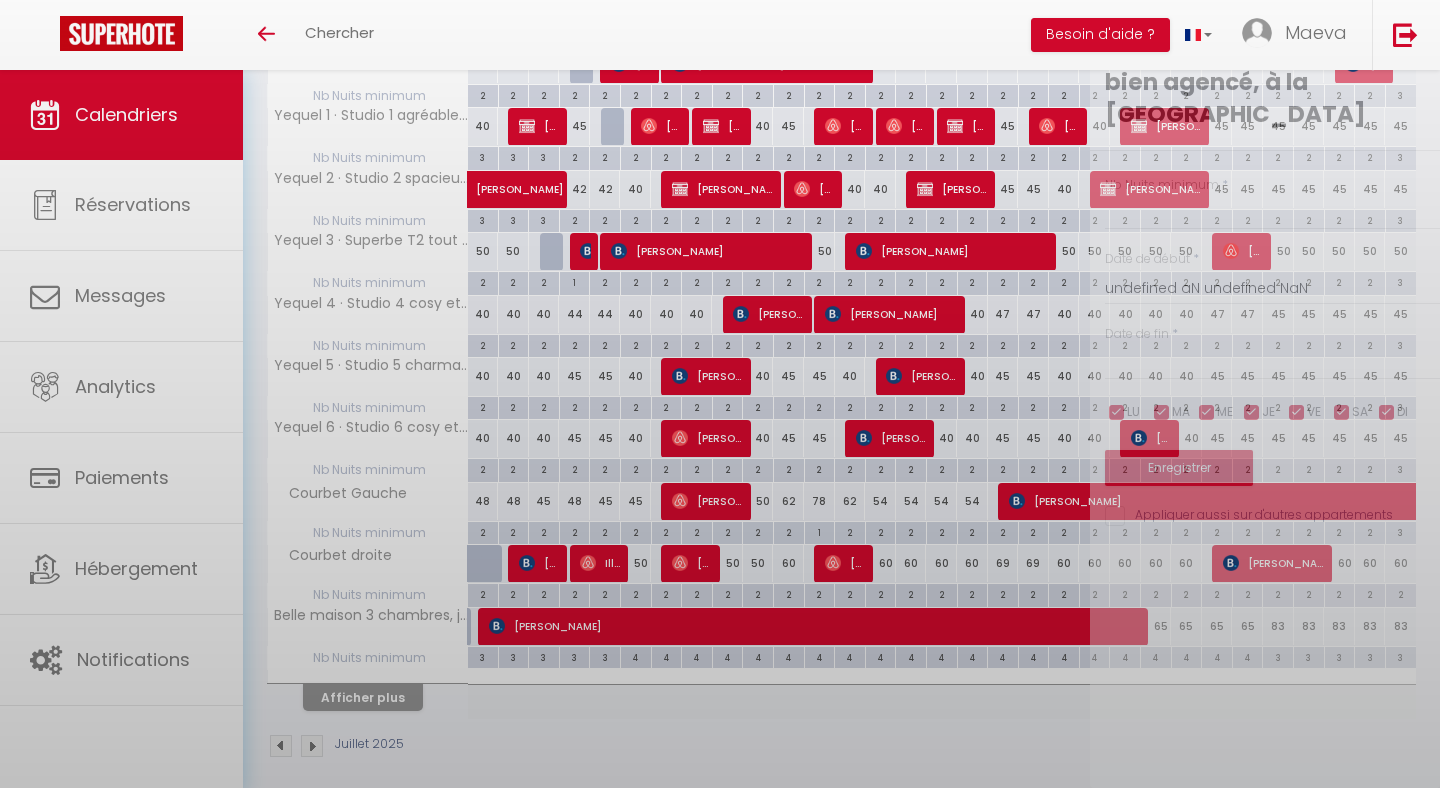 type on "2" 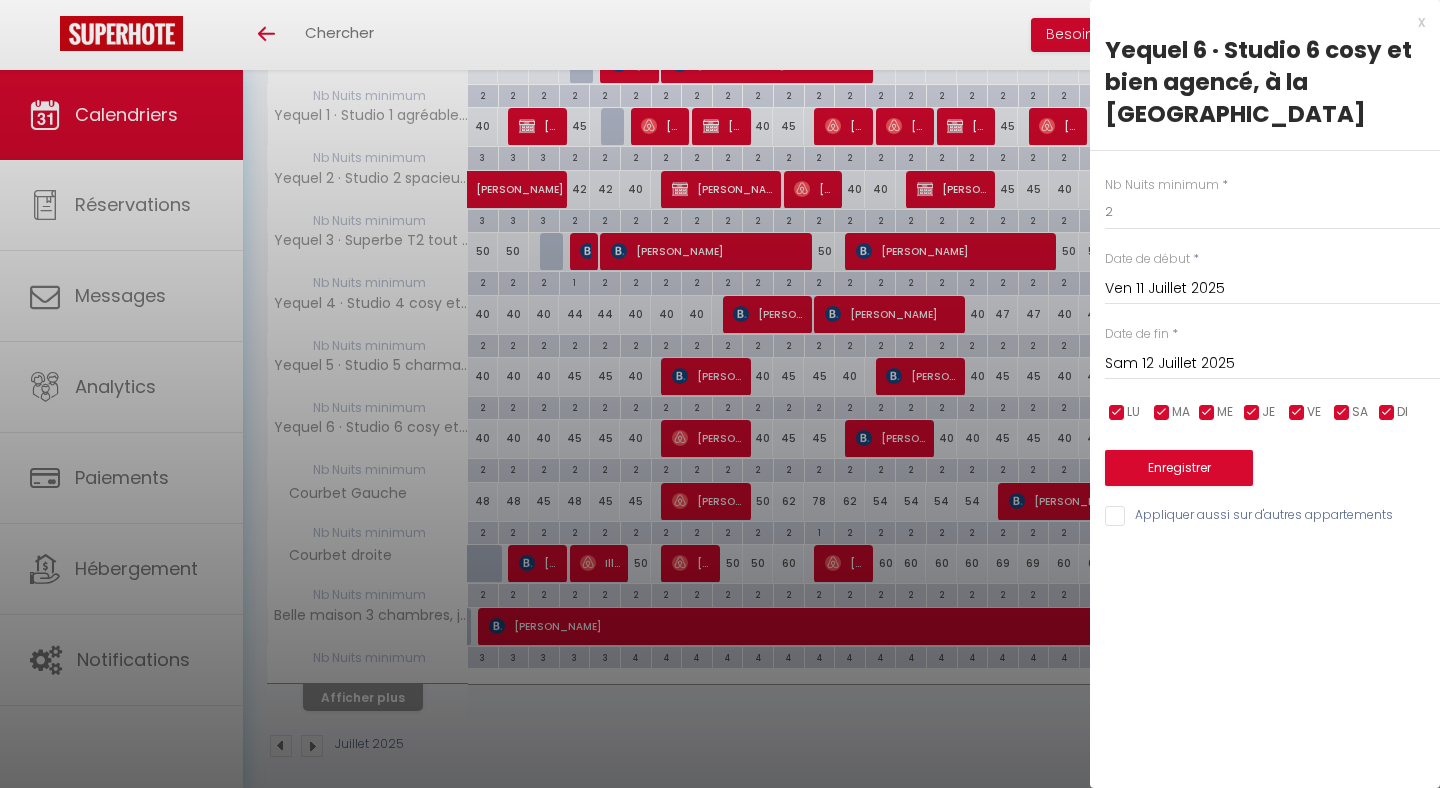 click at bounding box center [720, 394] 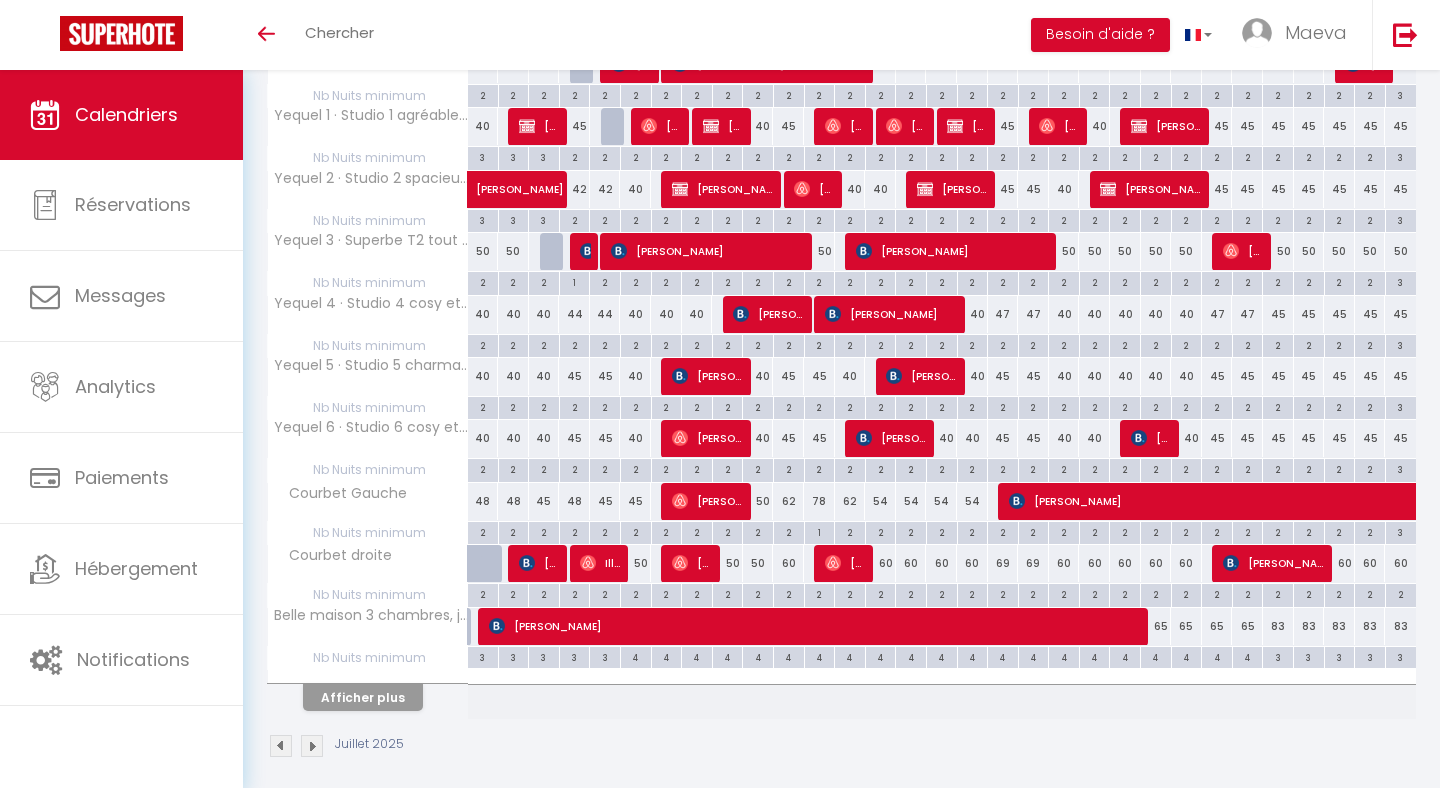 click at bounding box center (894, 376) 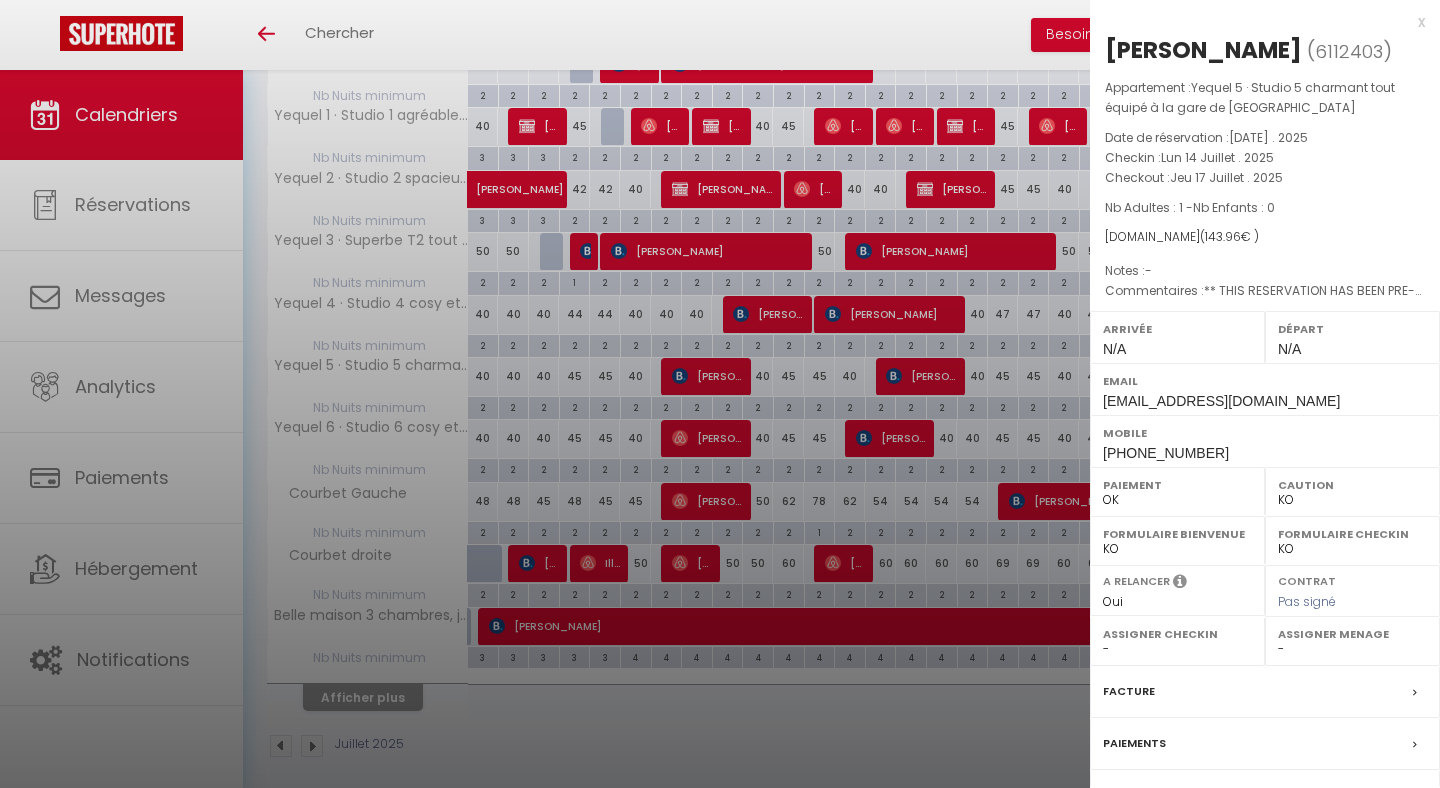 click at bounding box center (720, 394) 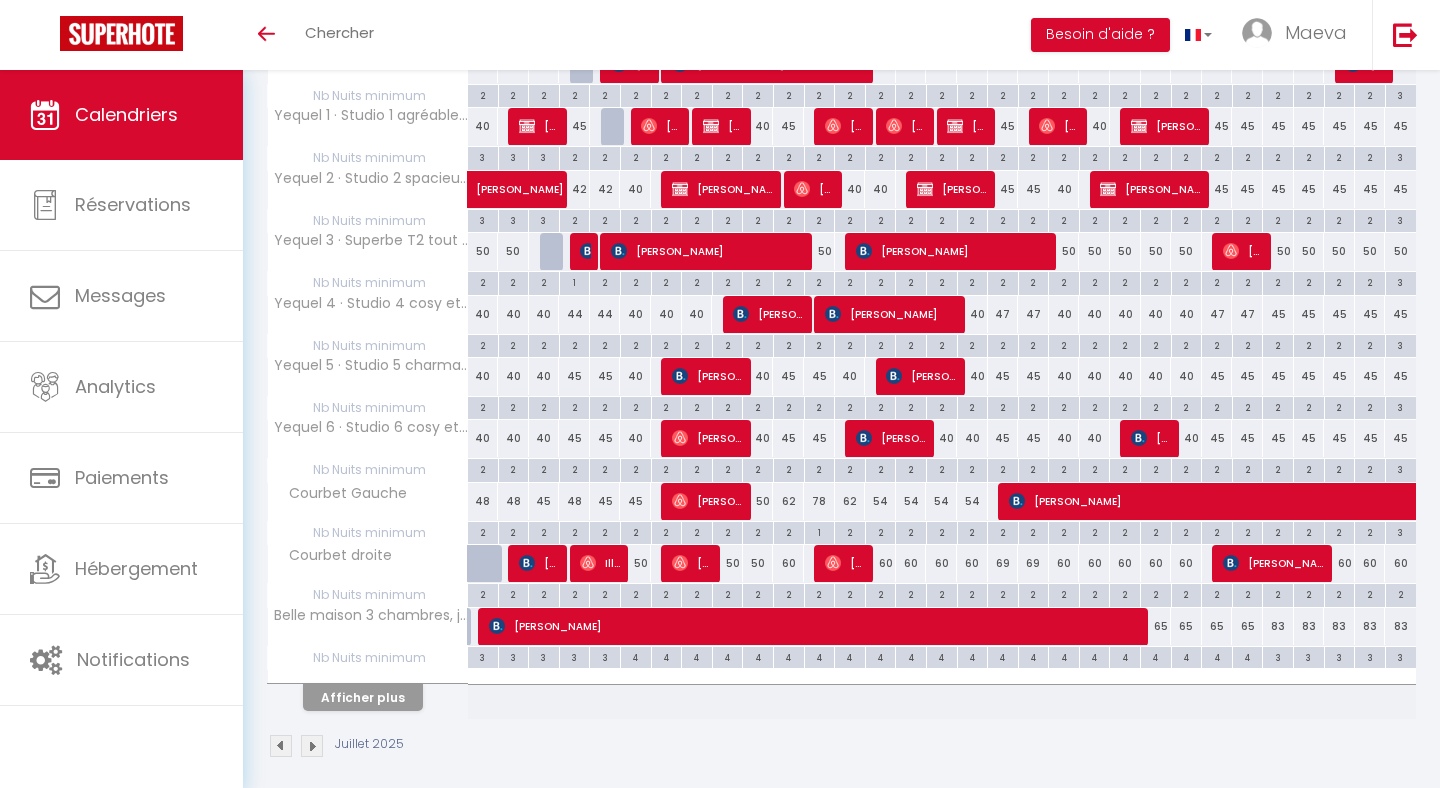 click on "2" at bounding box center (789, 406) 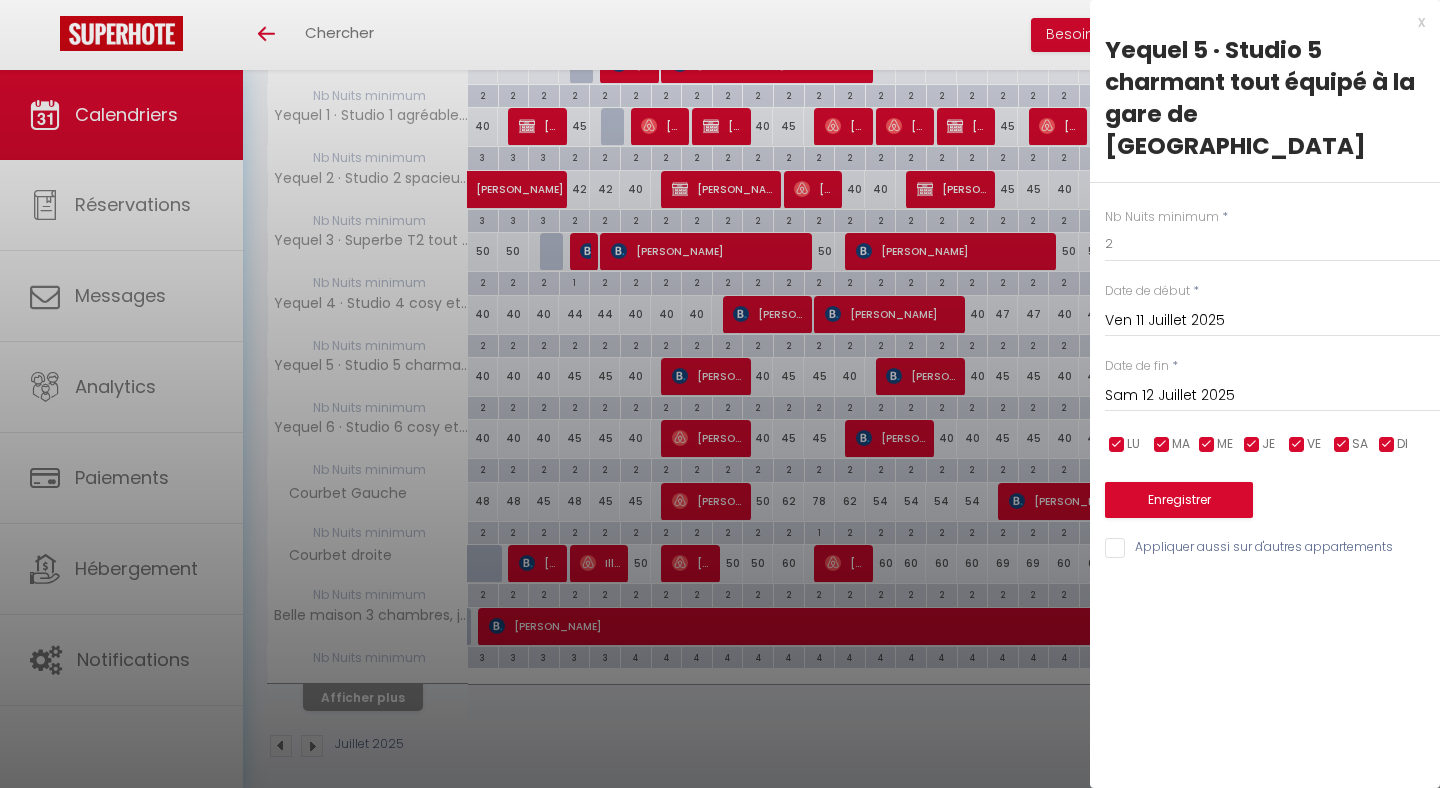 click on "Nb Nuits minimum
*   2
Date de début
*     [DATE]         <   [DATE]   >   Dim Lun Mar Mer Jeu Ven Sam   1 2 3 4 5 6 7 8 9 10 11 12 13 14 15 16 17 18 19 20 21 22 23 24 25 26 27 28 29 30 31     <   2025   >   [PERSON_NAME] Mars Avril Mai Juin Juillet Août Septembre Octobre Novembre Décembre     <   [DATE] - [DATE]   >   2020 2021 2022 2023 2024 2025 2026 2027 2028 2029
Date de fin
*     [DATE]         <   [DATE]   >   Dim Lun Mar Mer Jeu Ven Sam   1 2 3 4 5 6 7 8 9 10 11 12 13 14 15 16 17 18 19 20 21 22 23 24 25 26 27 28 29 30 31     <   2025   >   [PERSON_NAME] Mars Avril Mai Juin Juillet Août Septembre Octobre Novembre Décembre     <   [DATE] - [DATE]   >   2020 2021 2022 2023 2024 2025 2026 2027 2028 2029     LU   MA   ME   JE   VE   SA   DI
Enregistrer
Appliquer aussi sur d'autres appartements" at bounding box center [1265, 372] 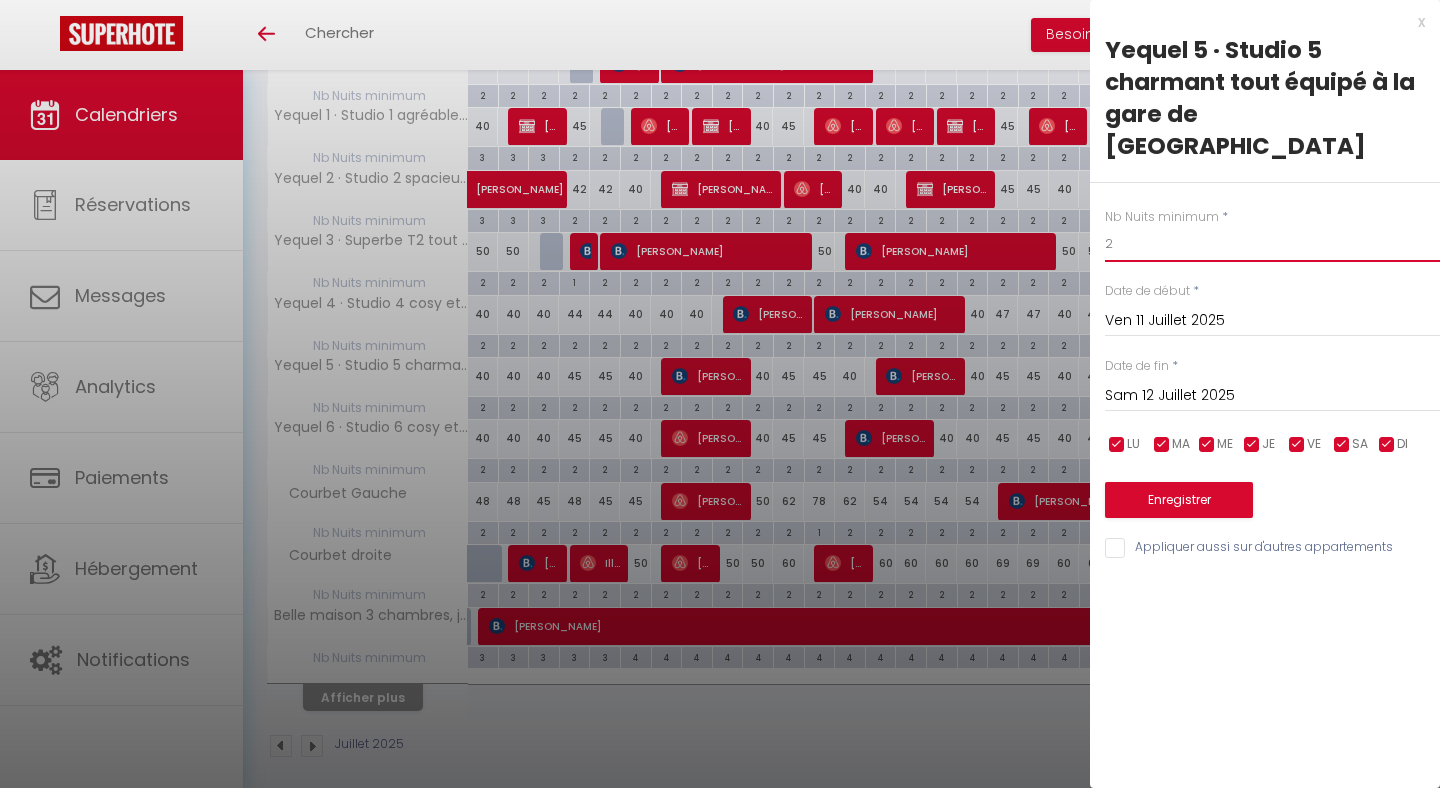 click on "2" at bounding box center [1272, 244] 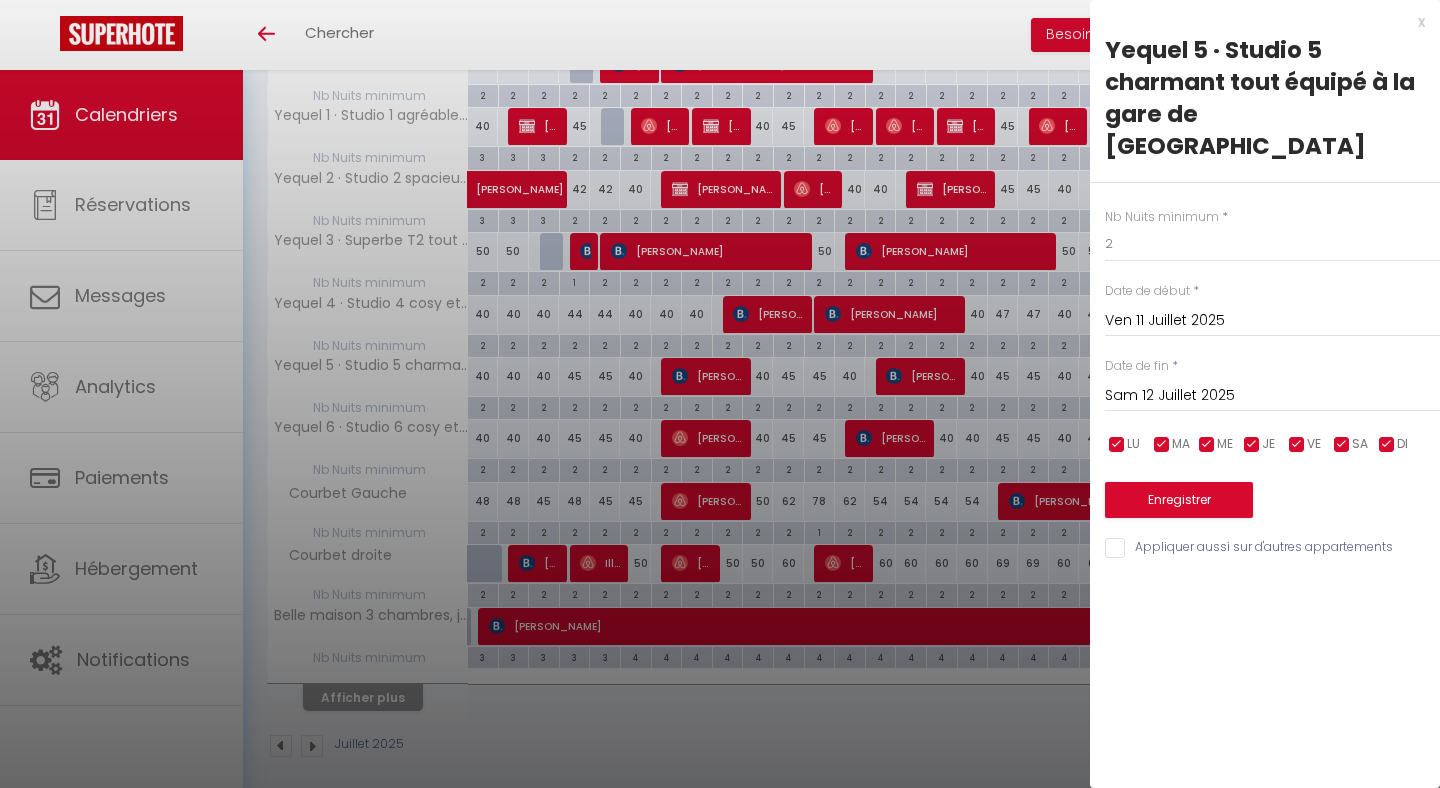 click at bounding box center [720, 394] 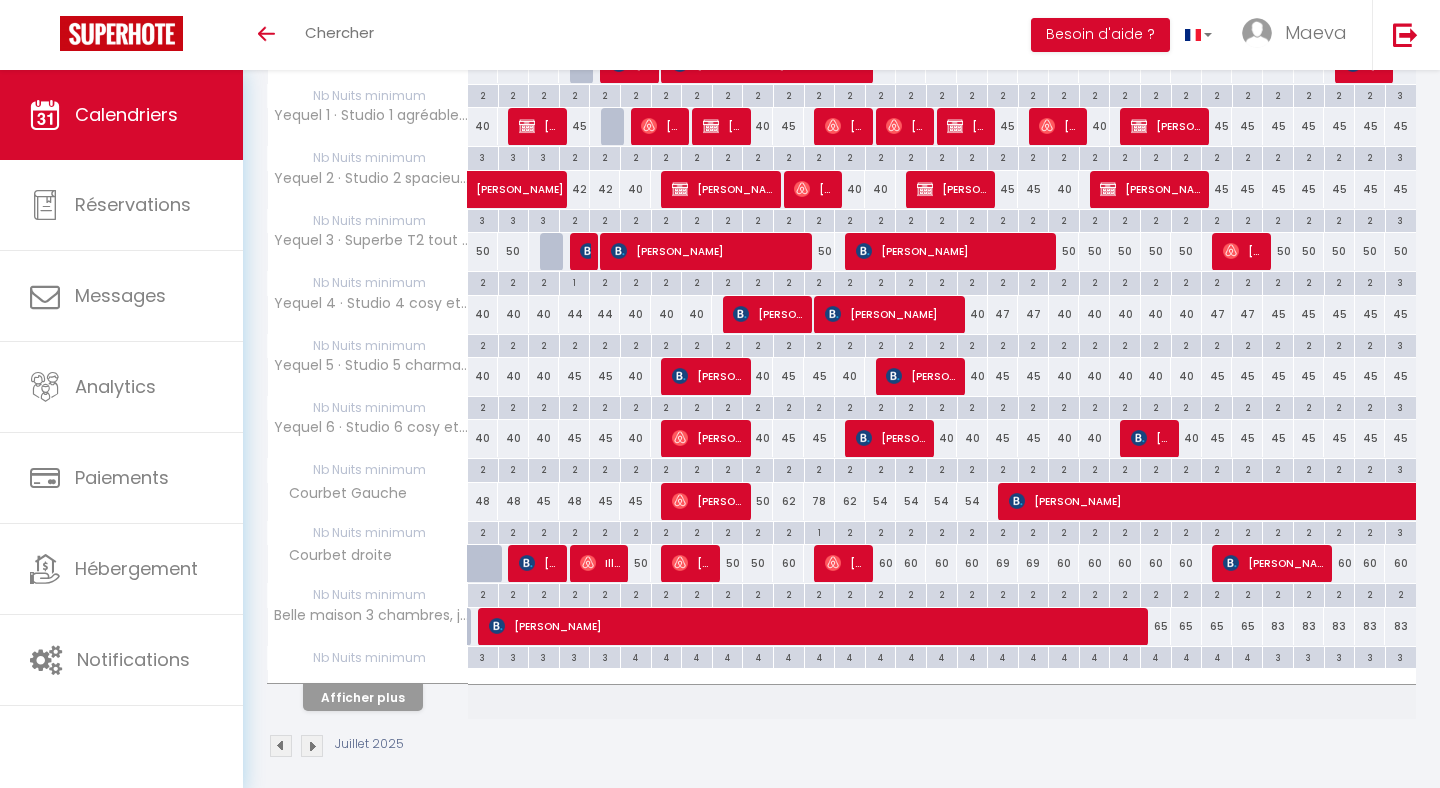 click on "45" at bounding box center (788, 376) 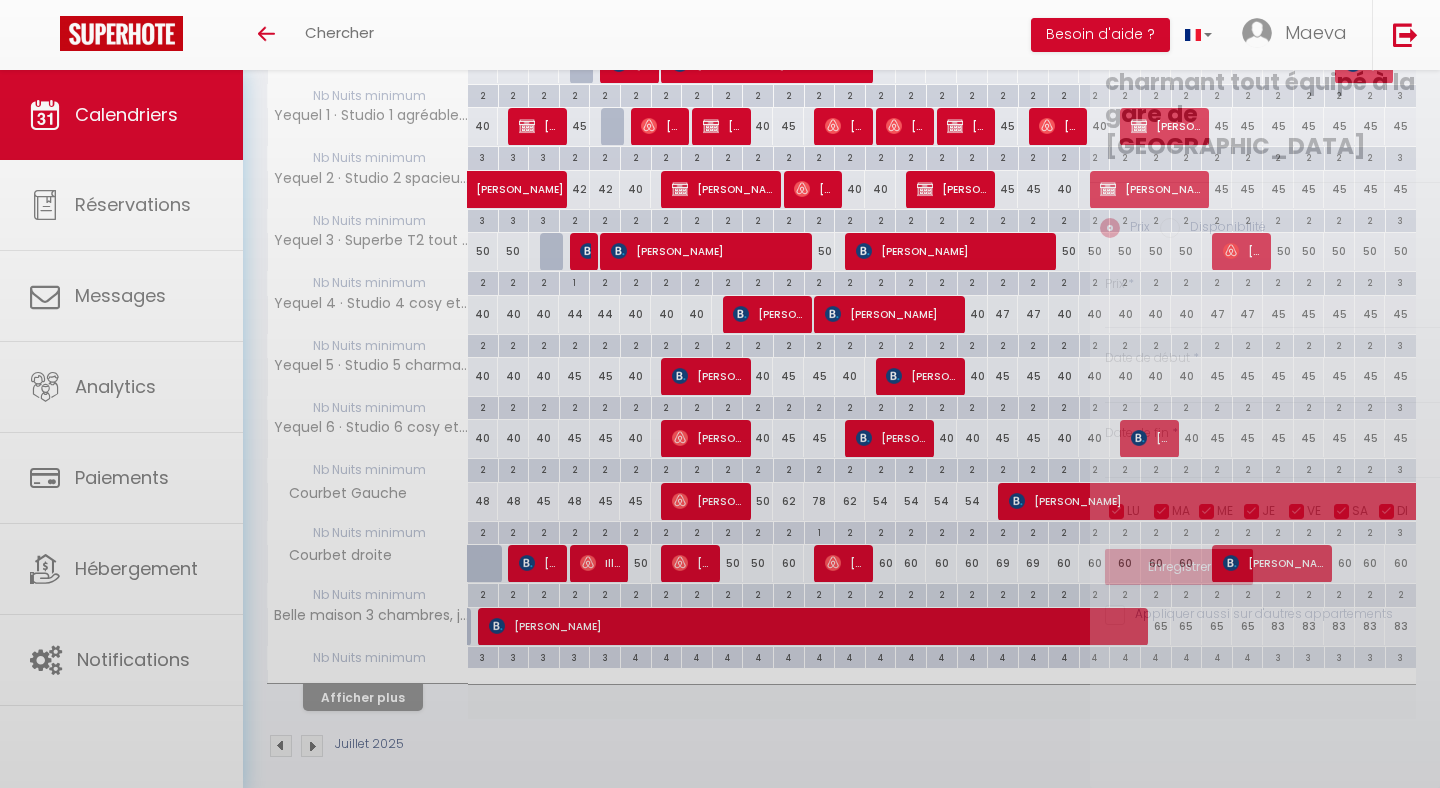 type on "45" 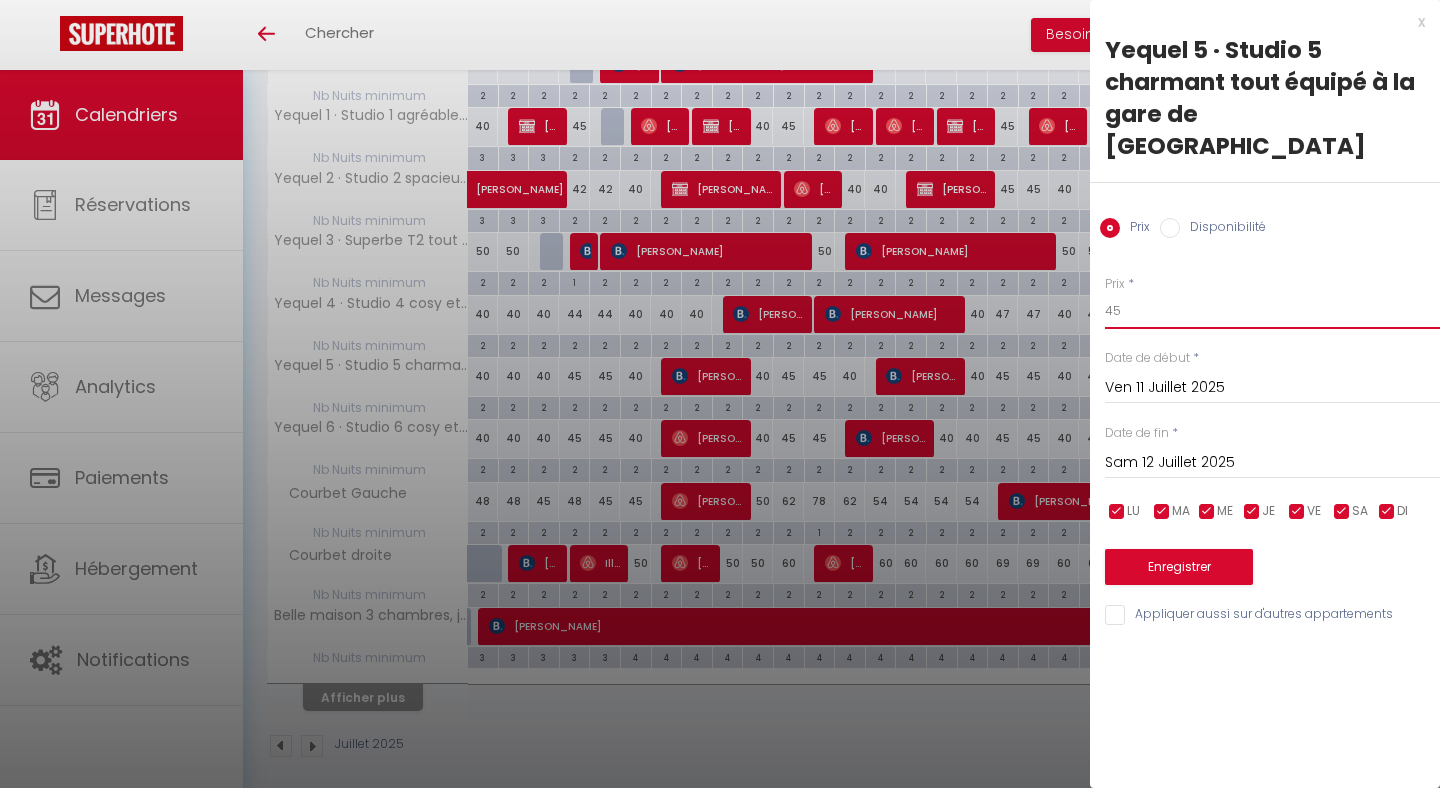 click on "45" at bounding box center [1272, 311] 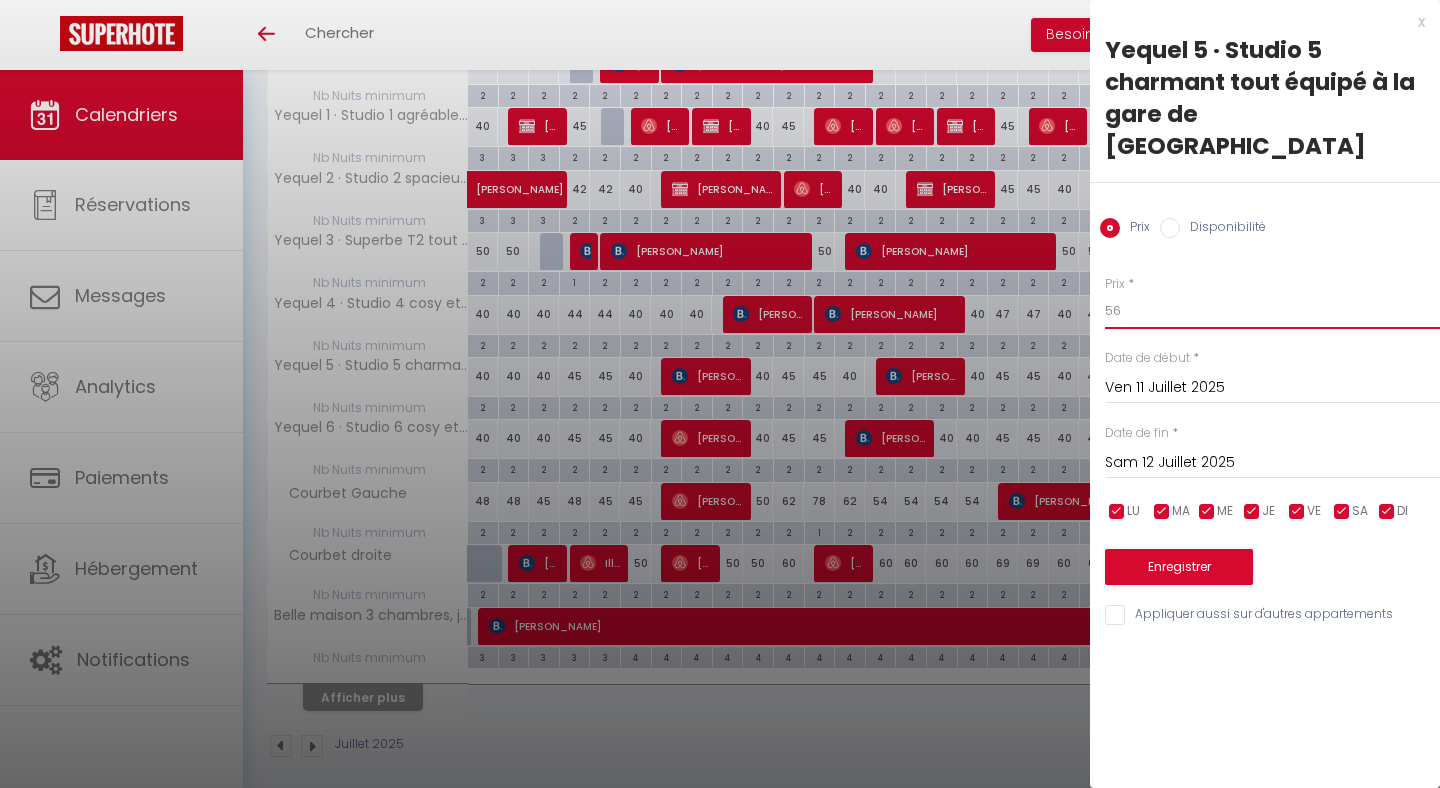 type on "56" 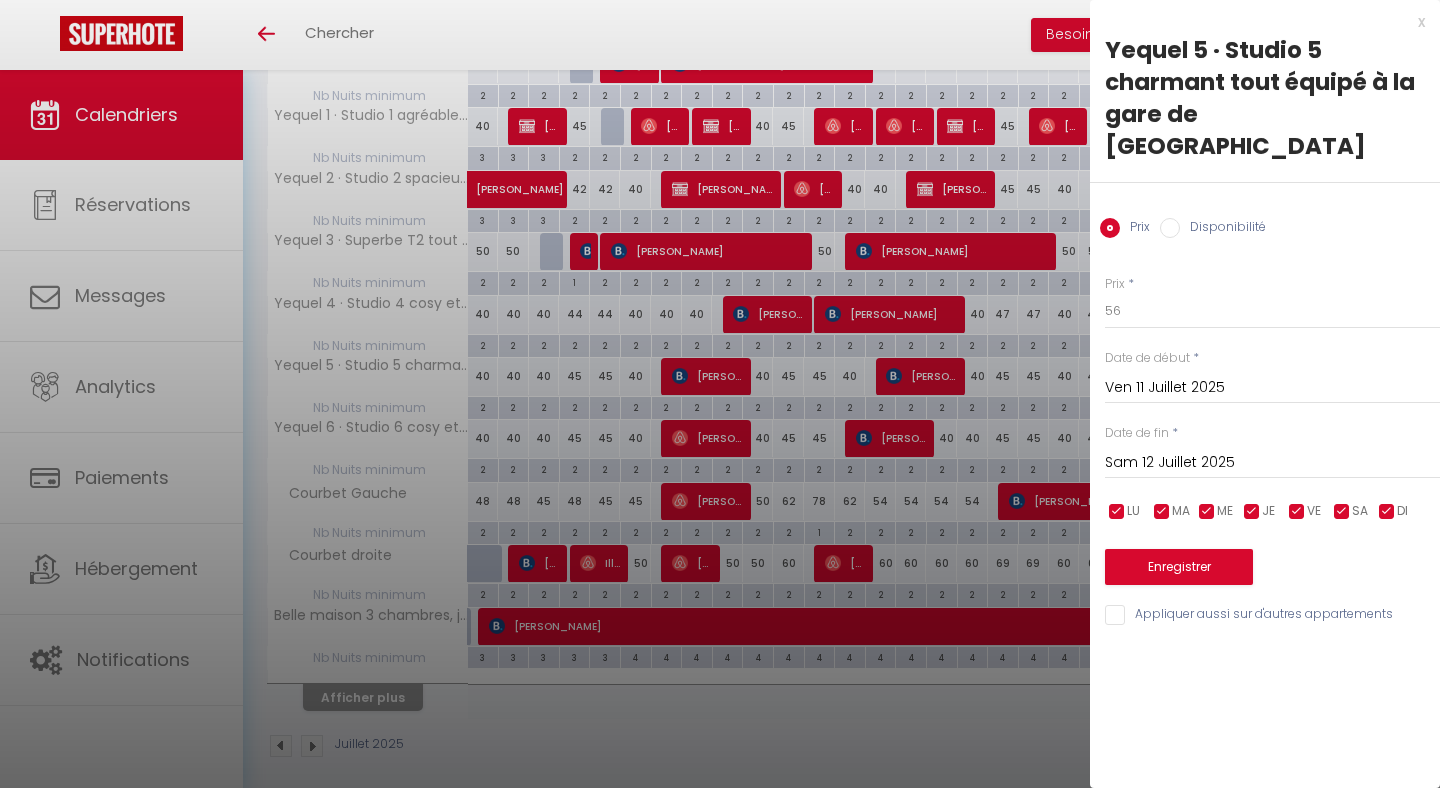 click on "Enregistrer" at bounding box center [1179, 567] 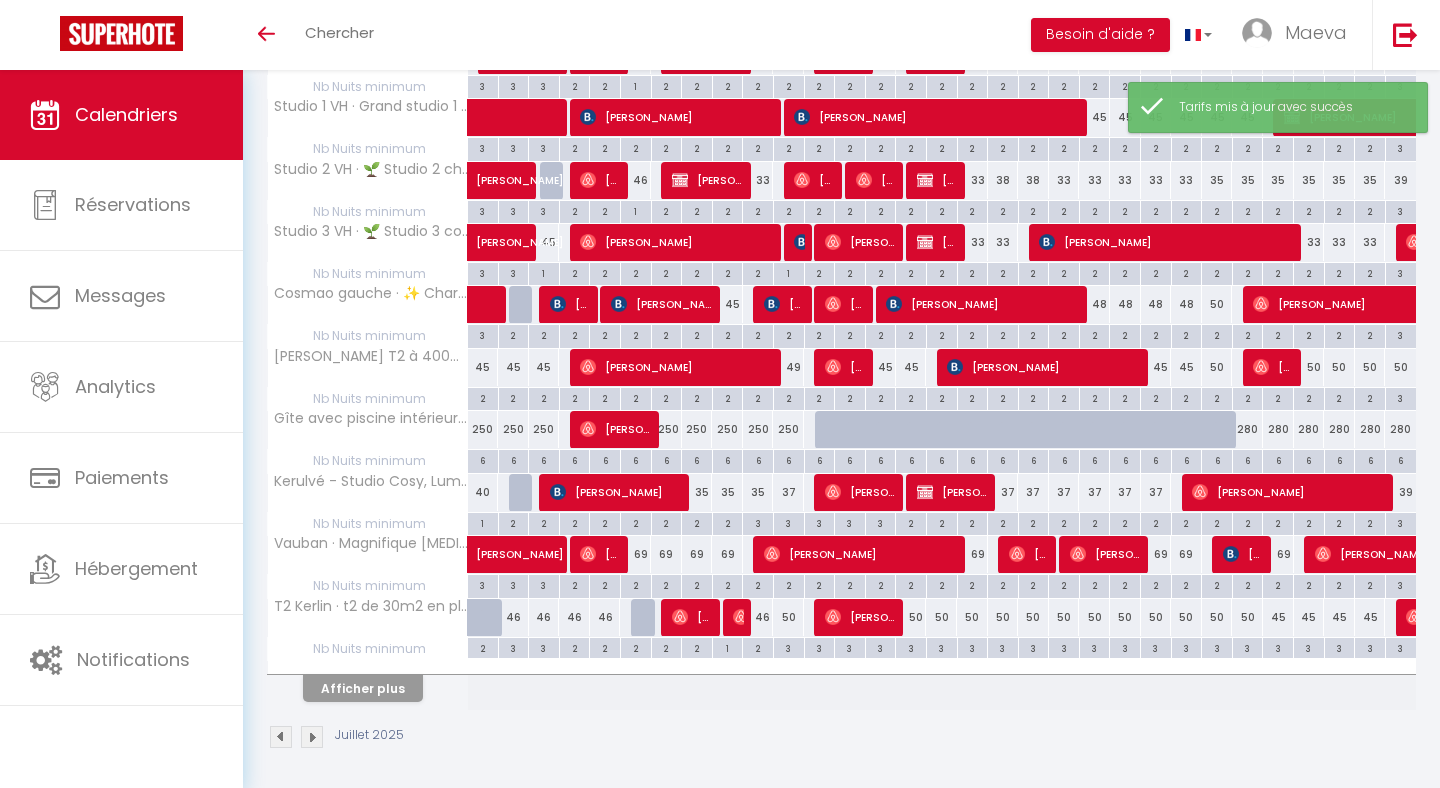 scroll, scrollTop: 379, scrollLeft: 0, axis: vertical 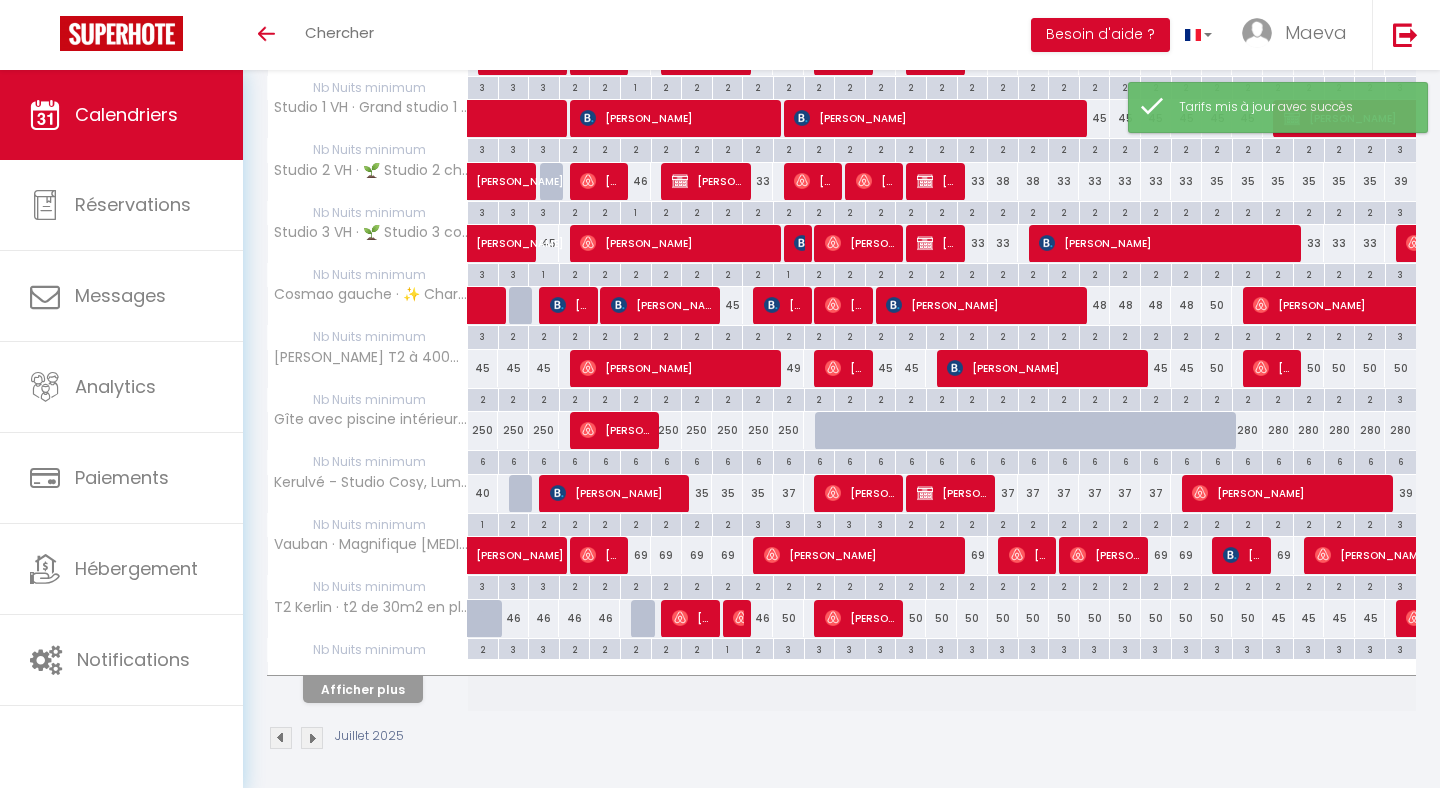 click on "Afficher plus" at bounding box center [363, 689] 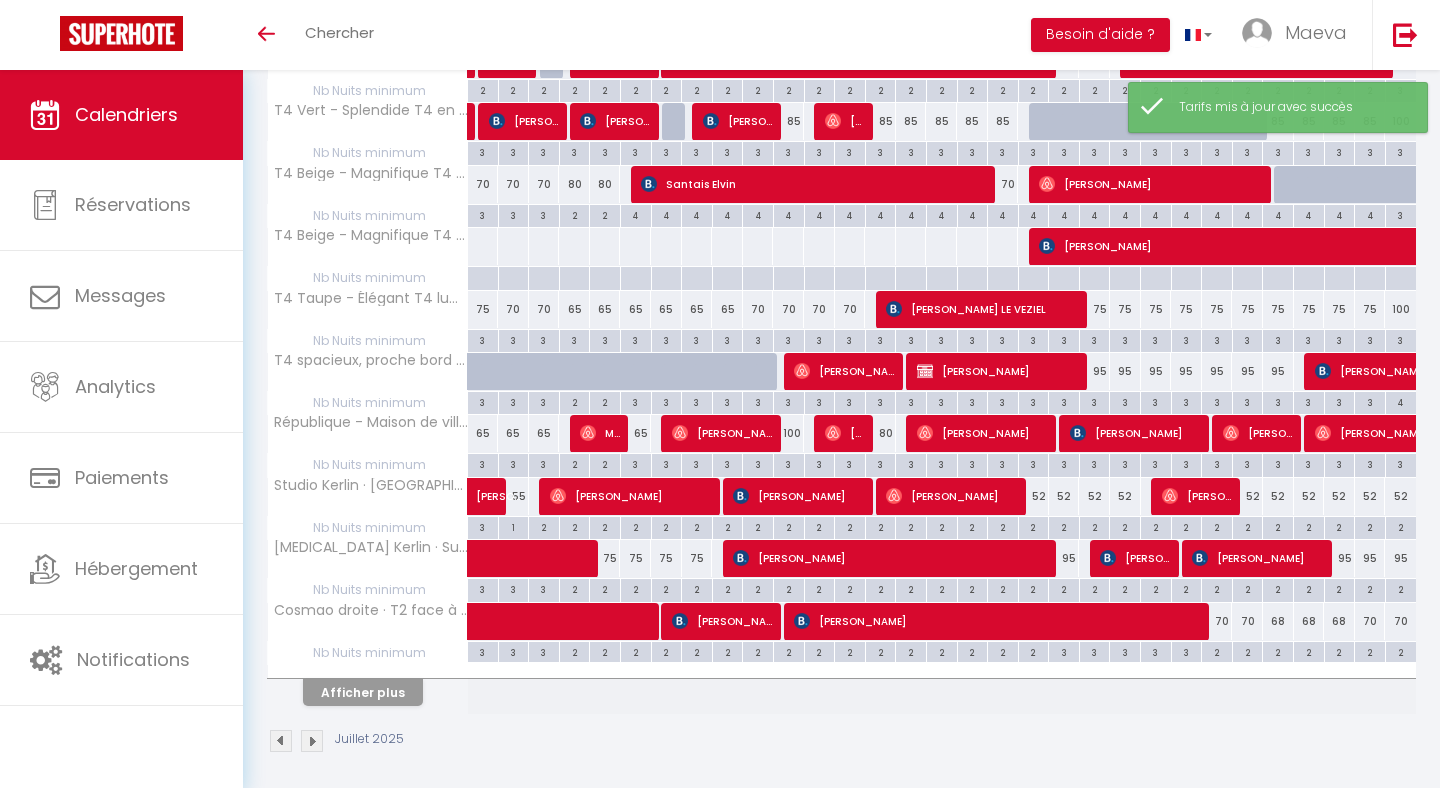 scroll, scrollTop: 999, scrollLeft: 0, axis: vertical 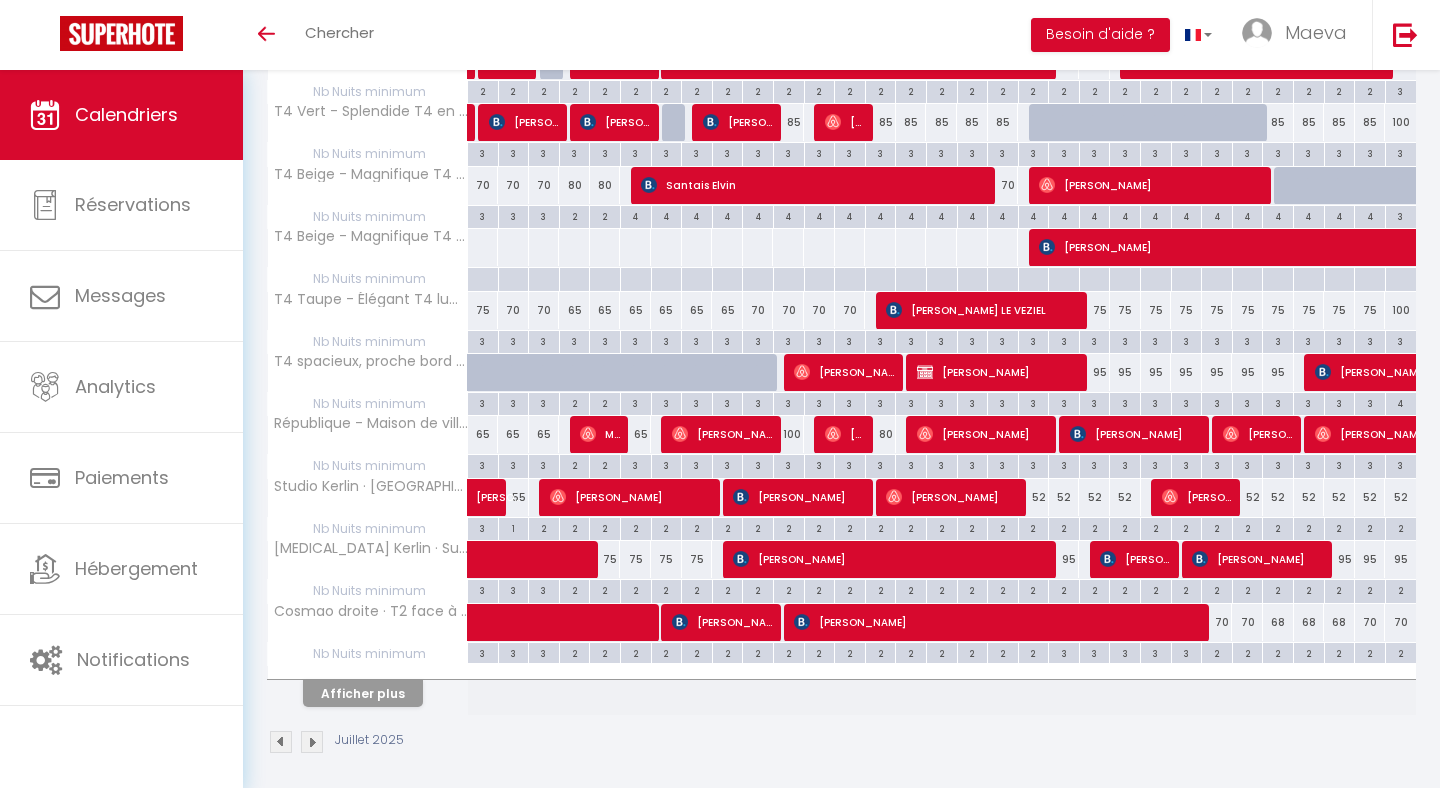 click on "Afficher plus" at bounding box center (363, 693) 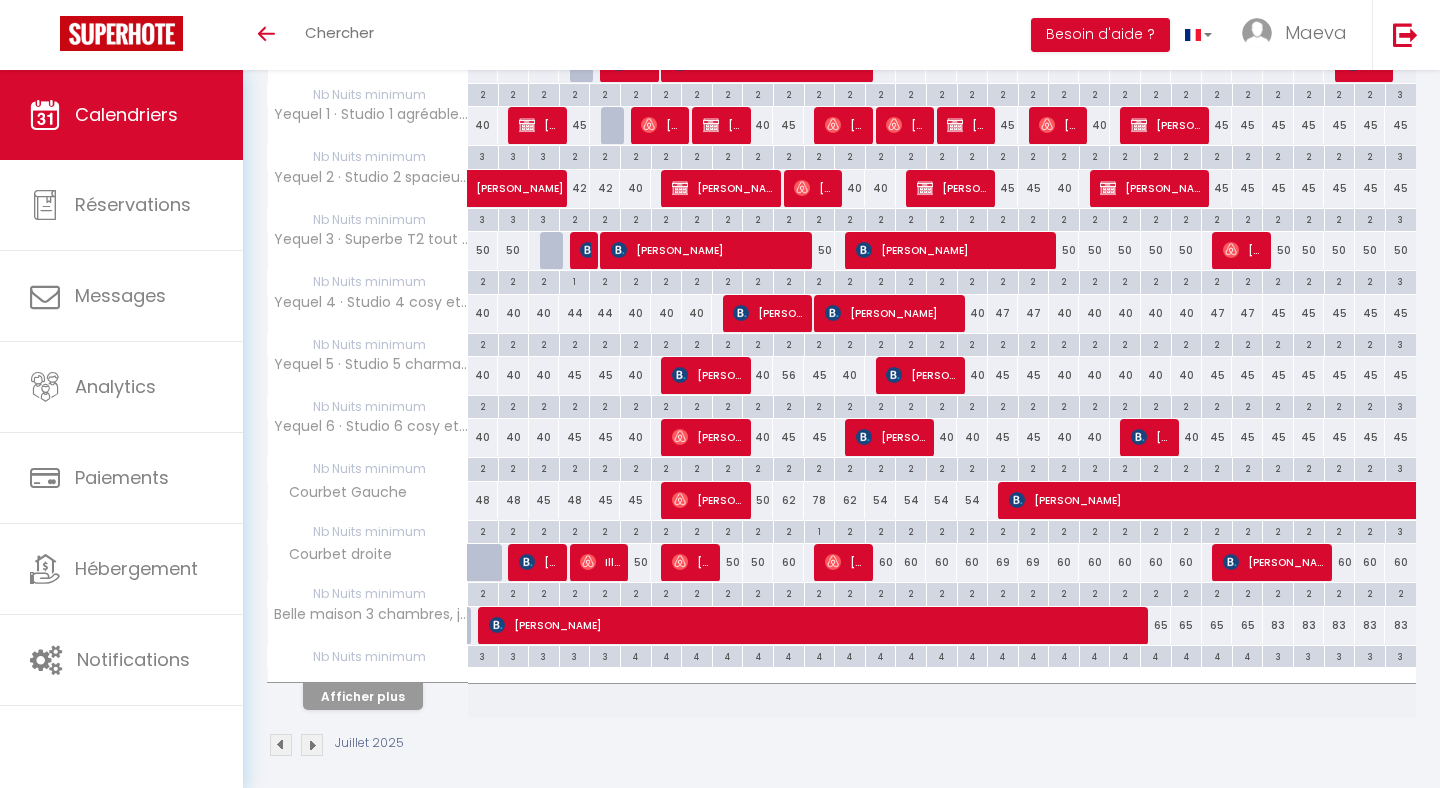 scroll, scrollTop: 1619, scrollLeft: 0, axis: vertical 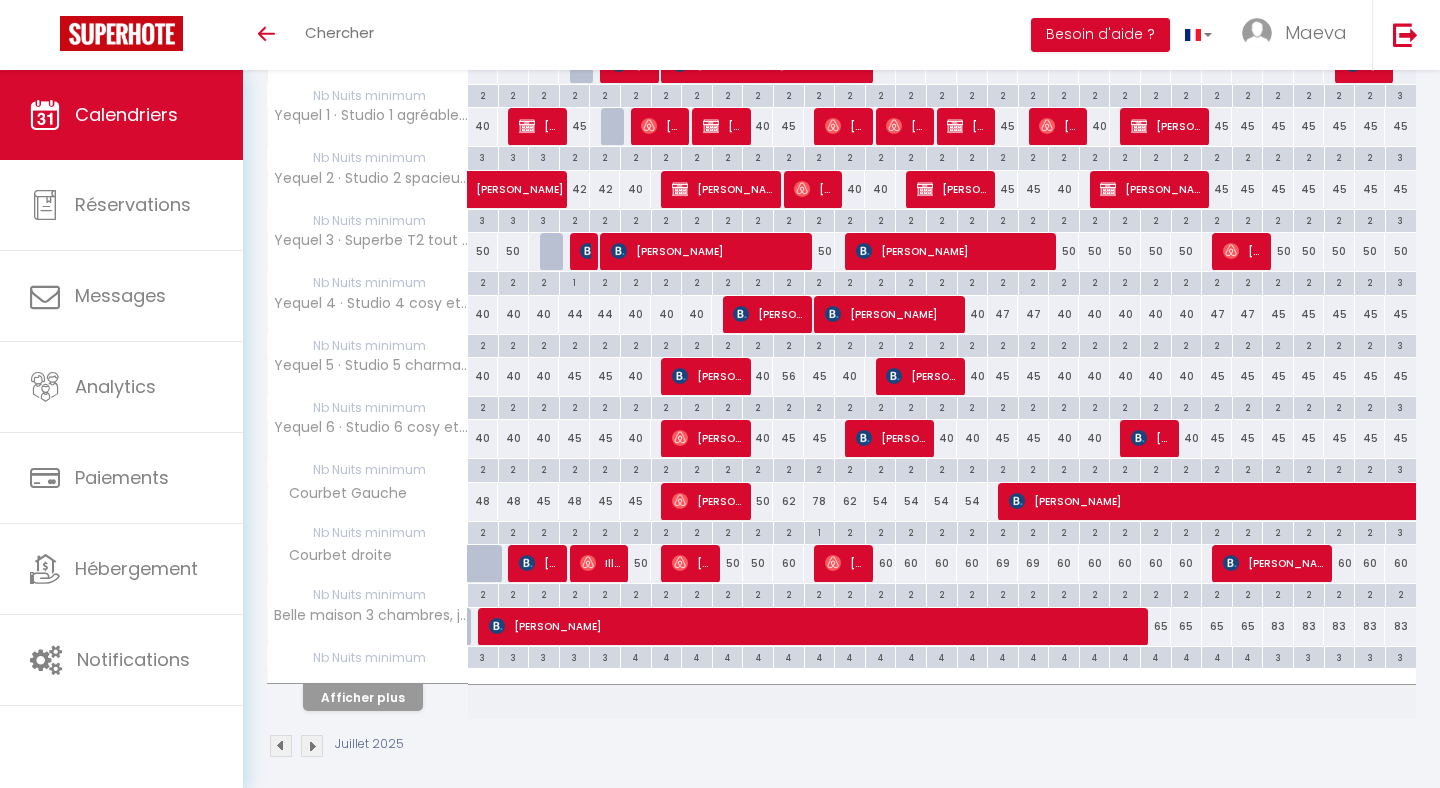 click on "2" at bounding box center (789, 406) 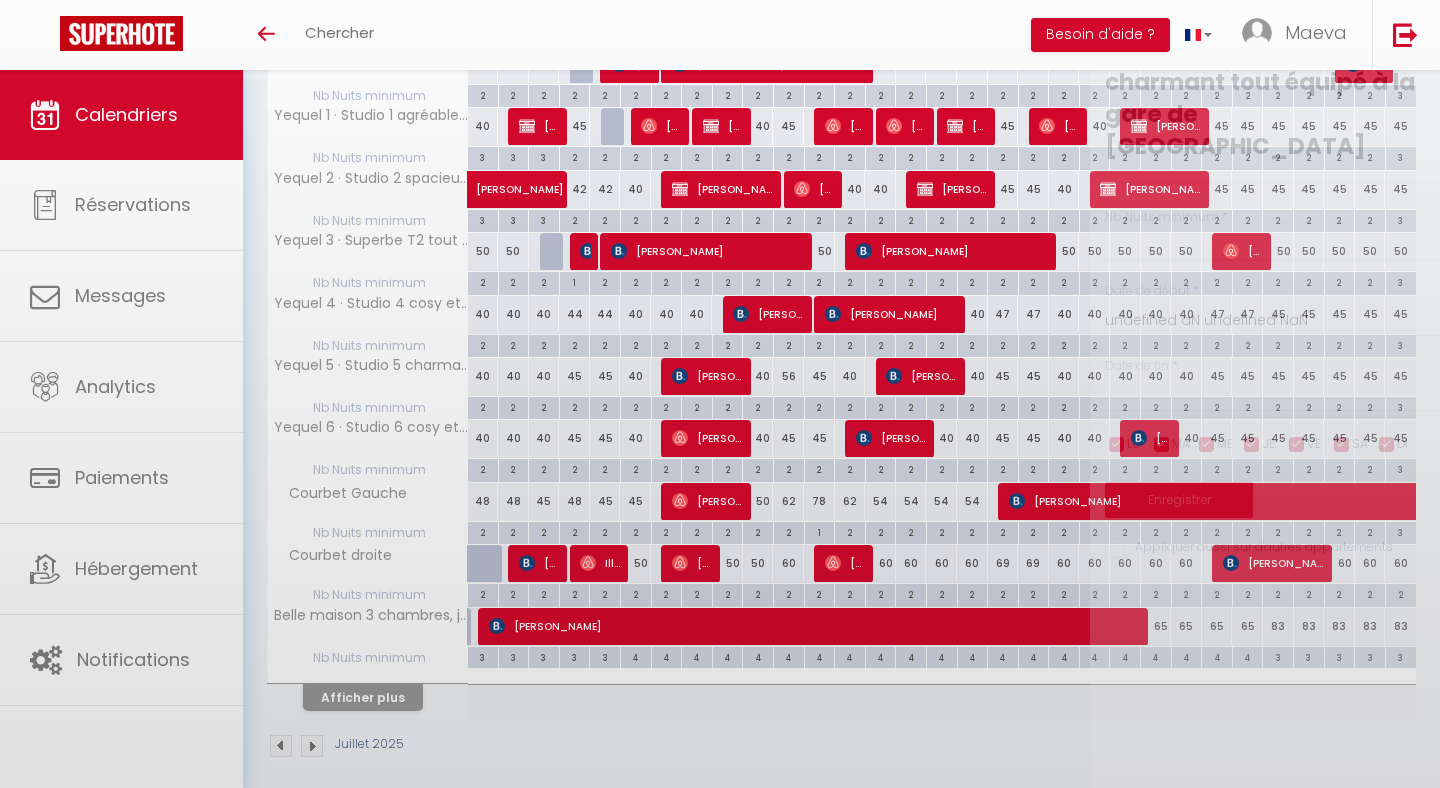 type on "2" 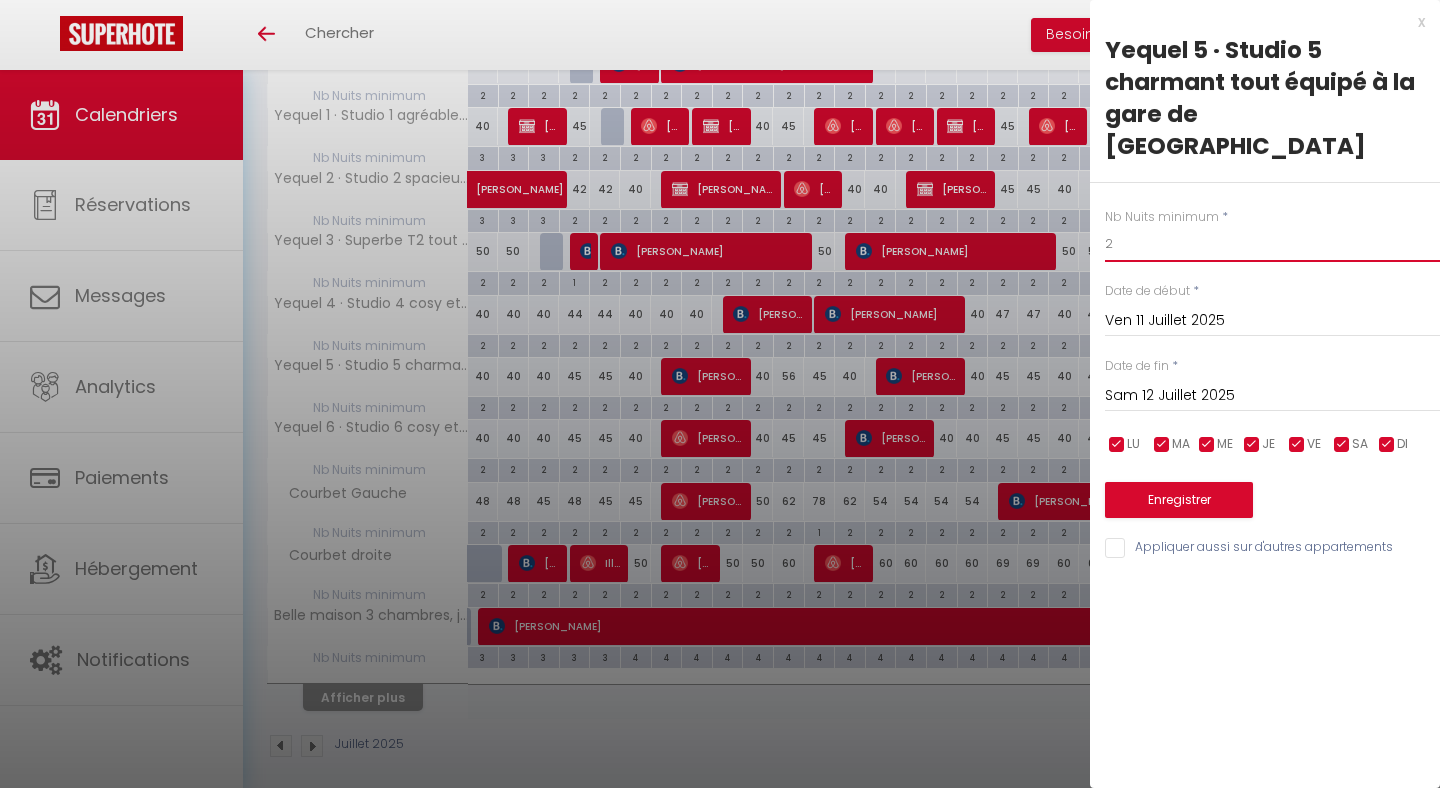 click on "2" at bounding box center [1272, 244] 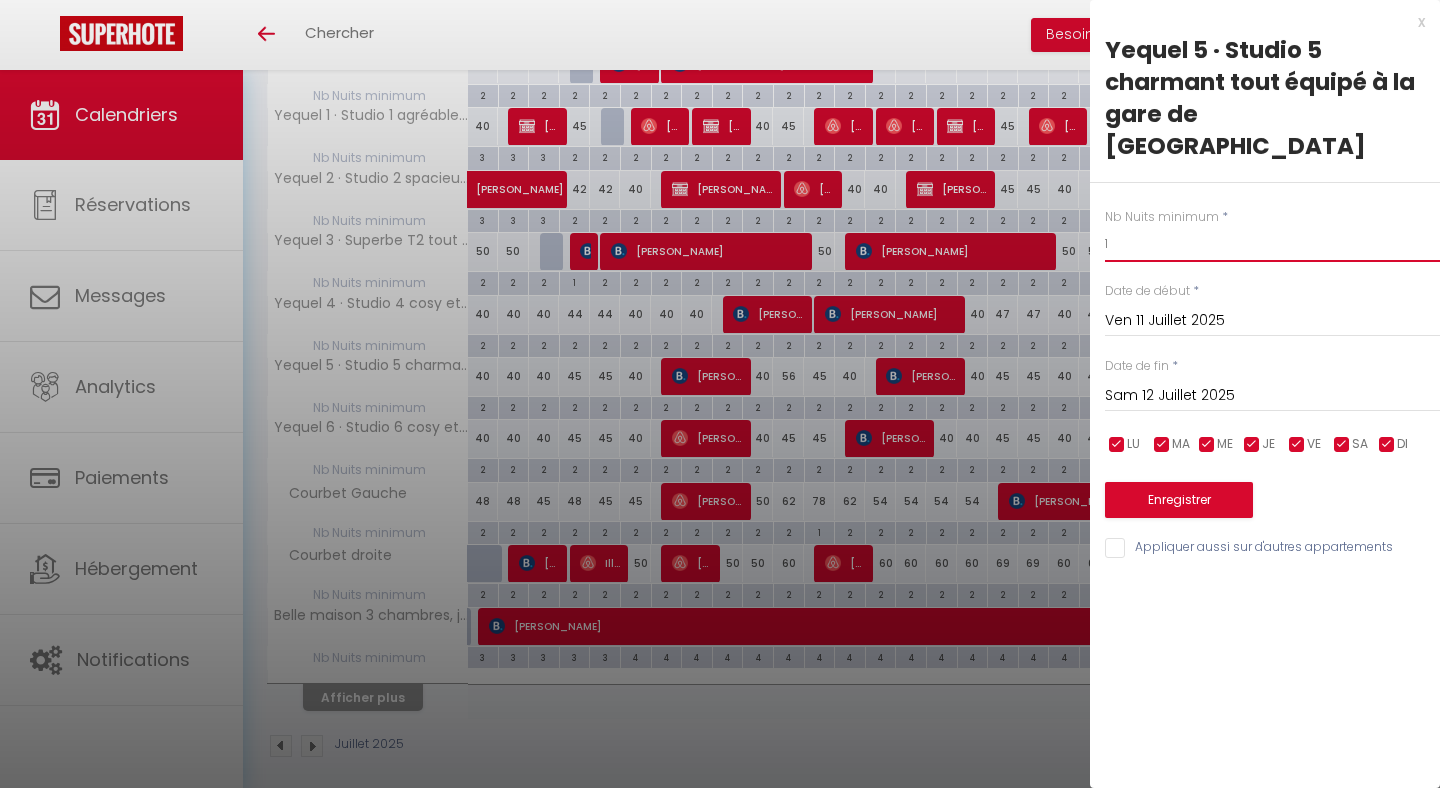 type on "1" 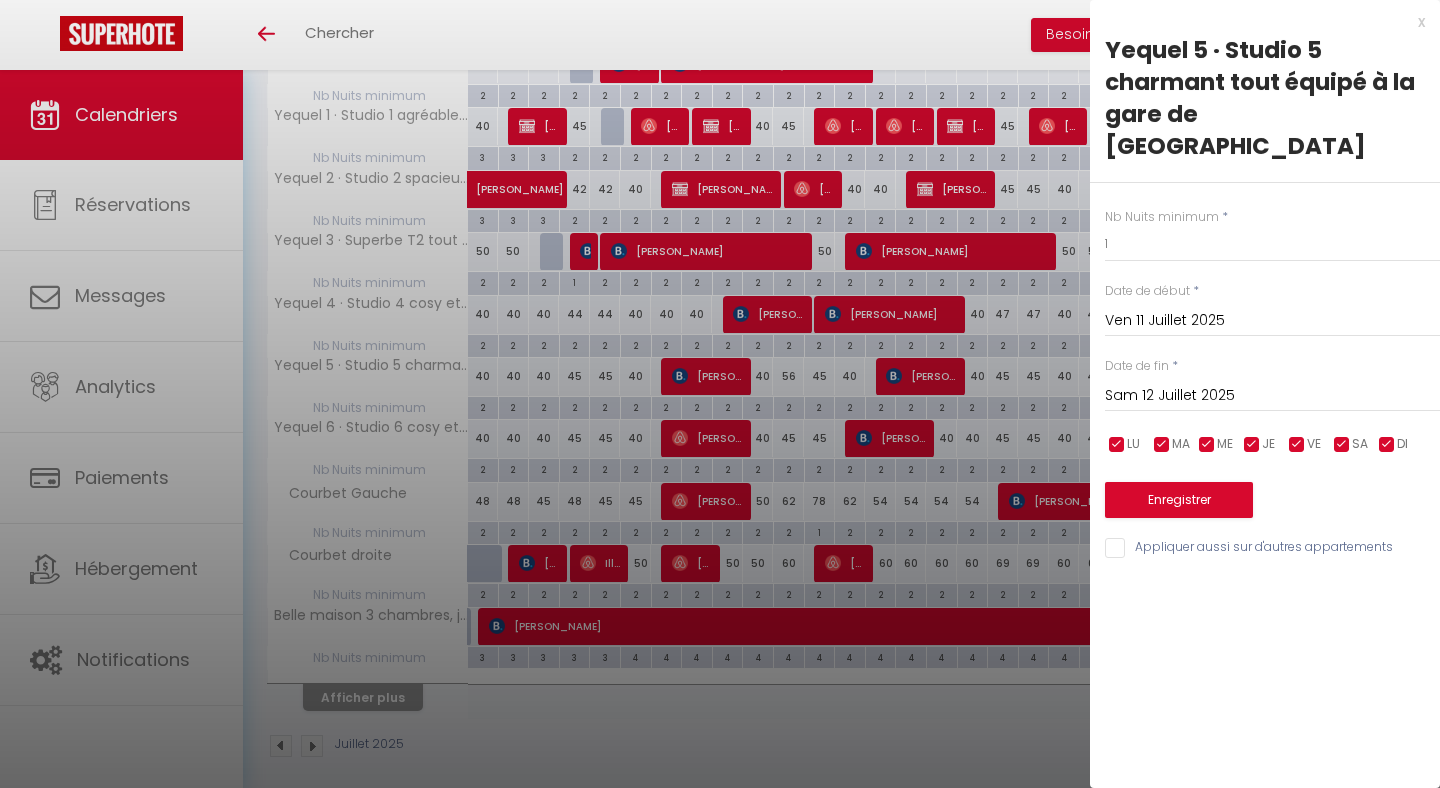 click on "Enregistrer" at bounding box center (1179, 500) 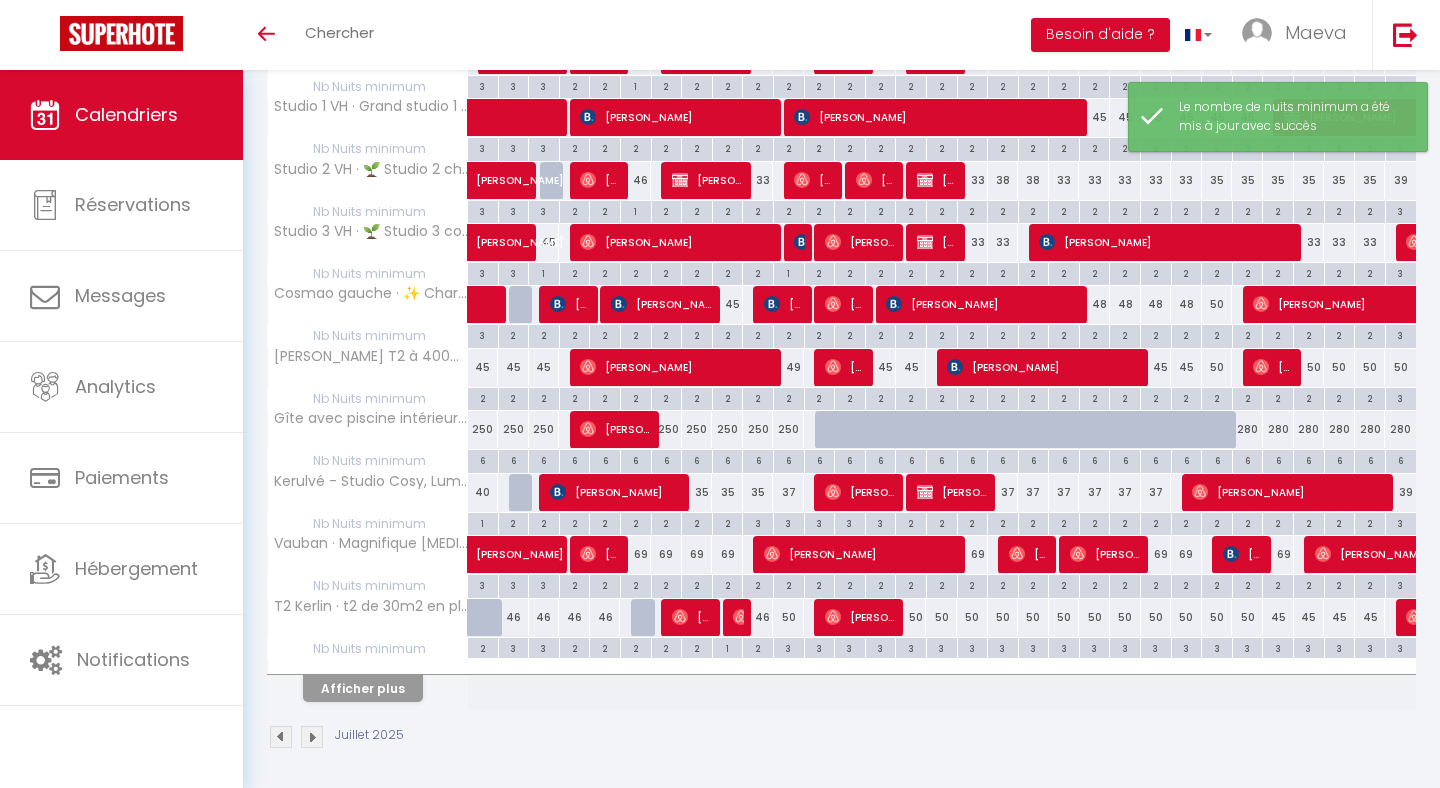 scroll, scrollTop: 379, scrollLeft: 0, axis: vertical 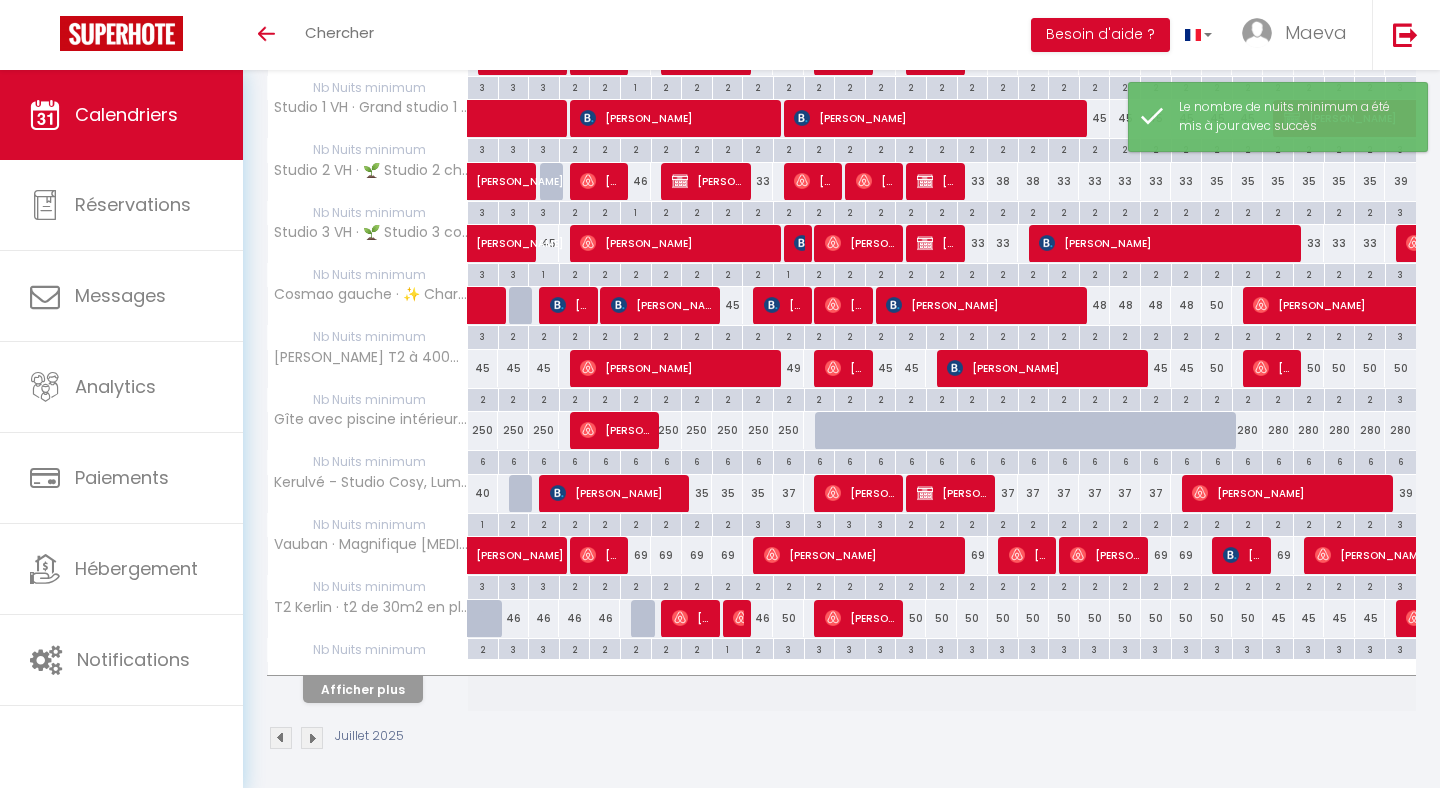 click on "Afficher plus" at bounding box center [363, 689] 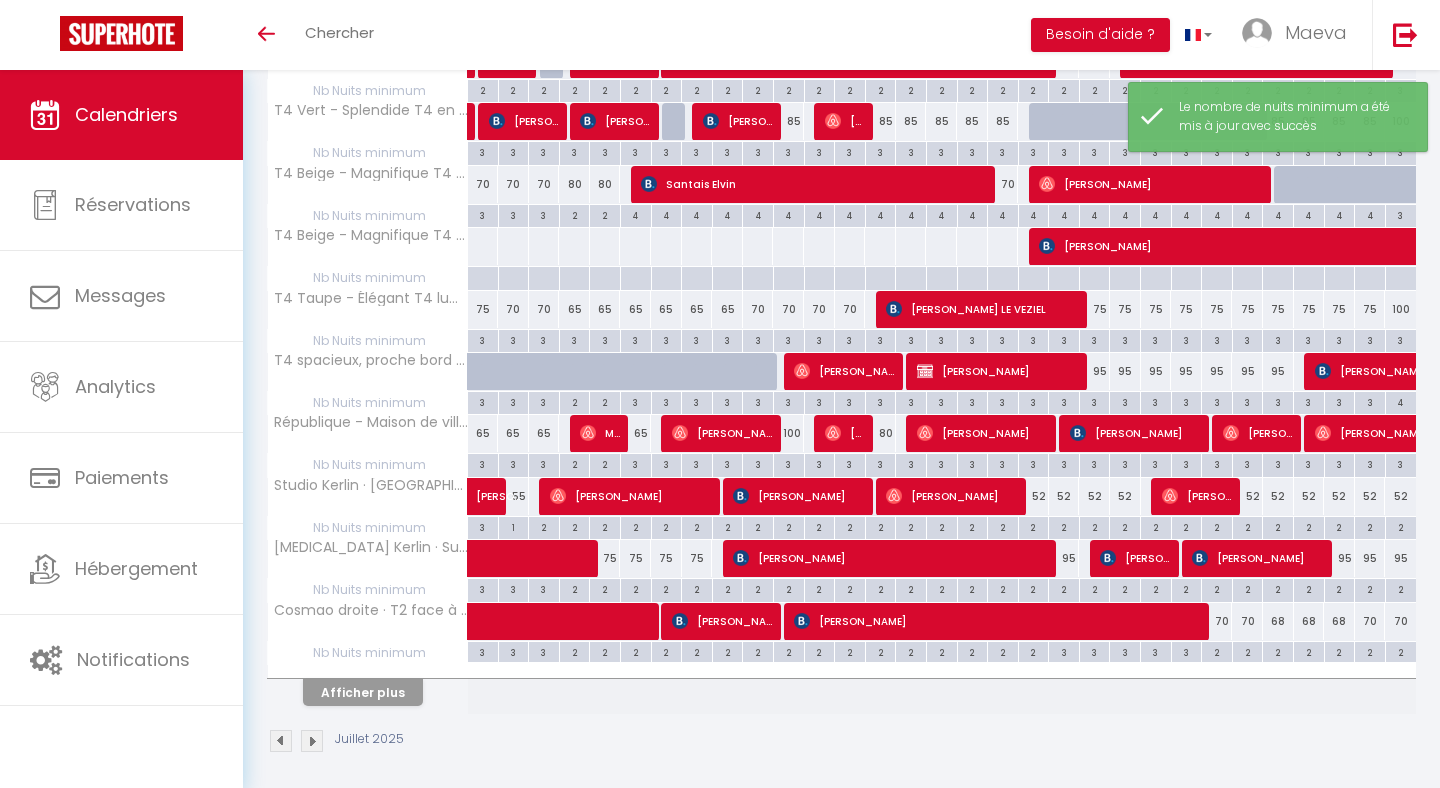 scroll, scrollTop: 999, scrollLeft: 0, axis: vertical 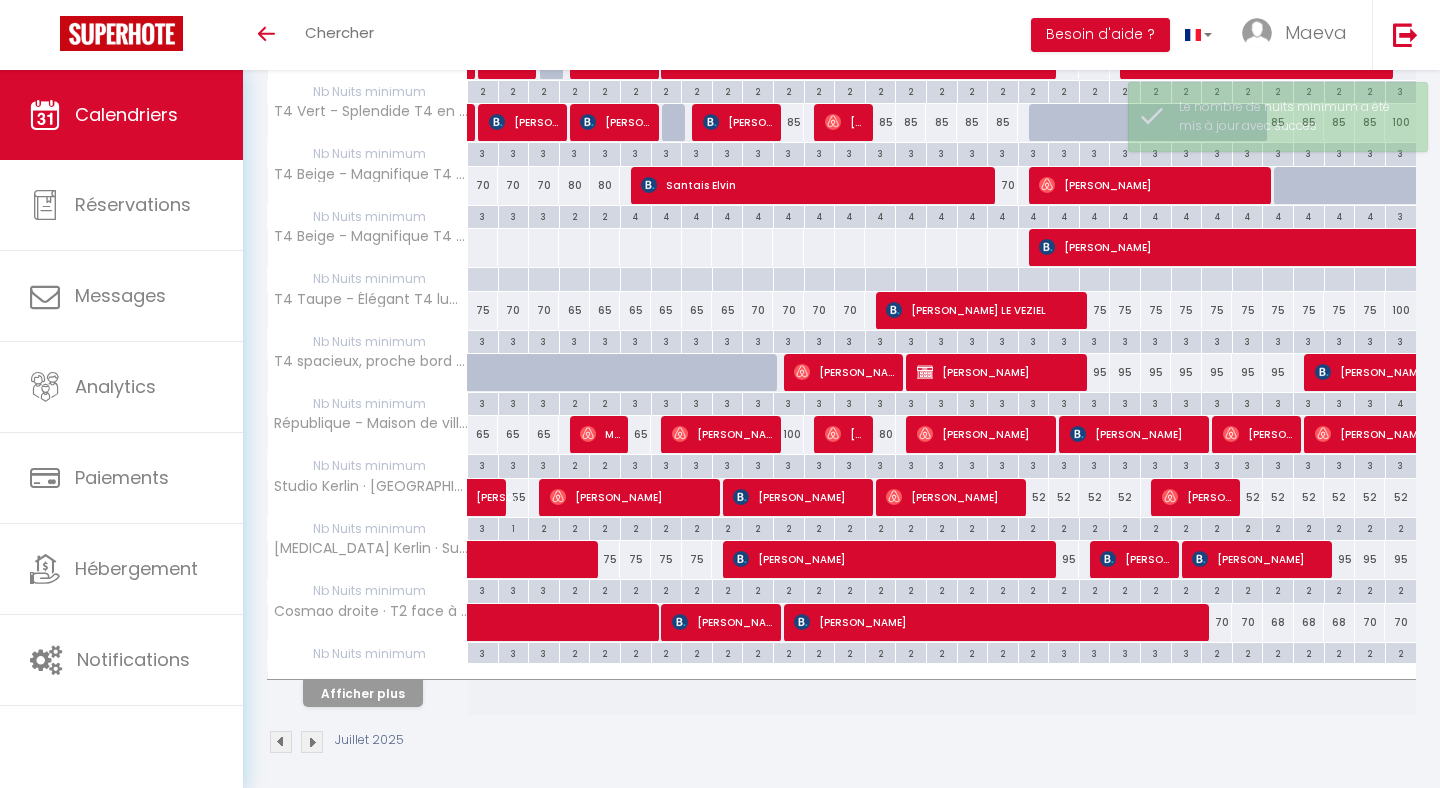 click on "Afficher plus" at bounding box center [363, 693] 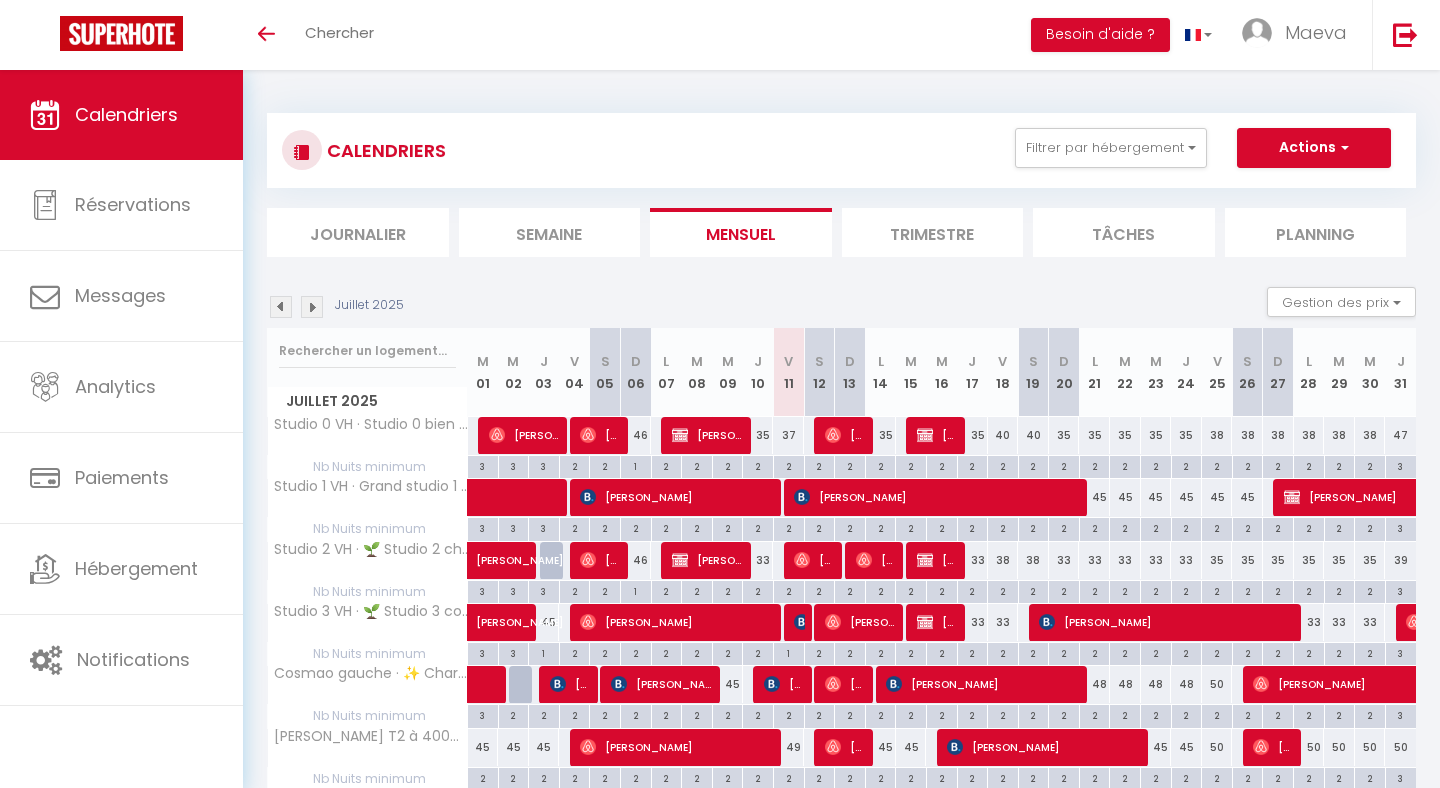 scroll, scrollTop: 0, scrollLeft: 0, axis: both 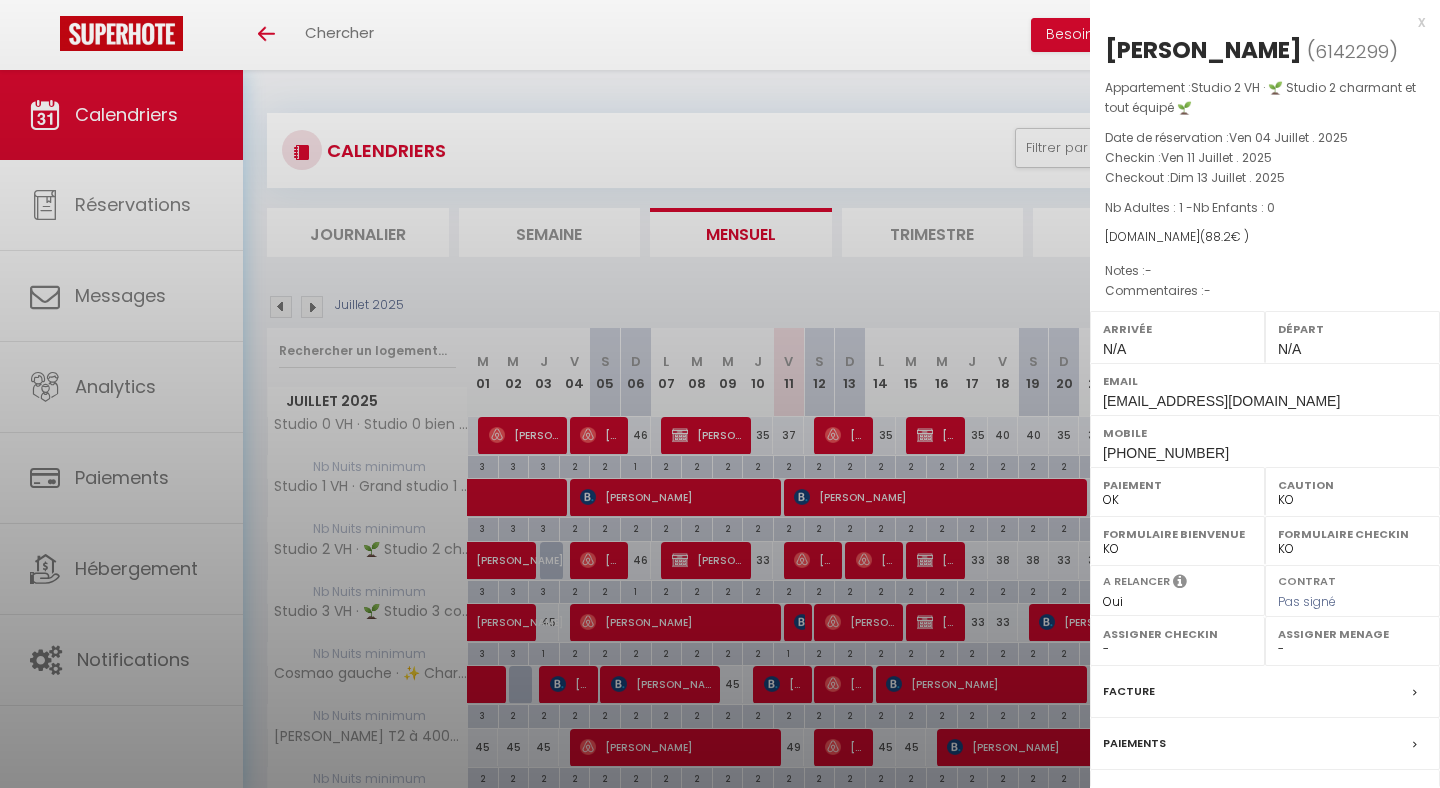 select on "OK" 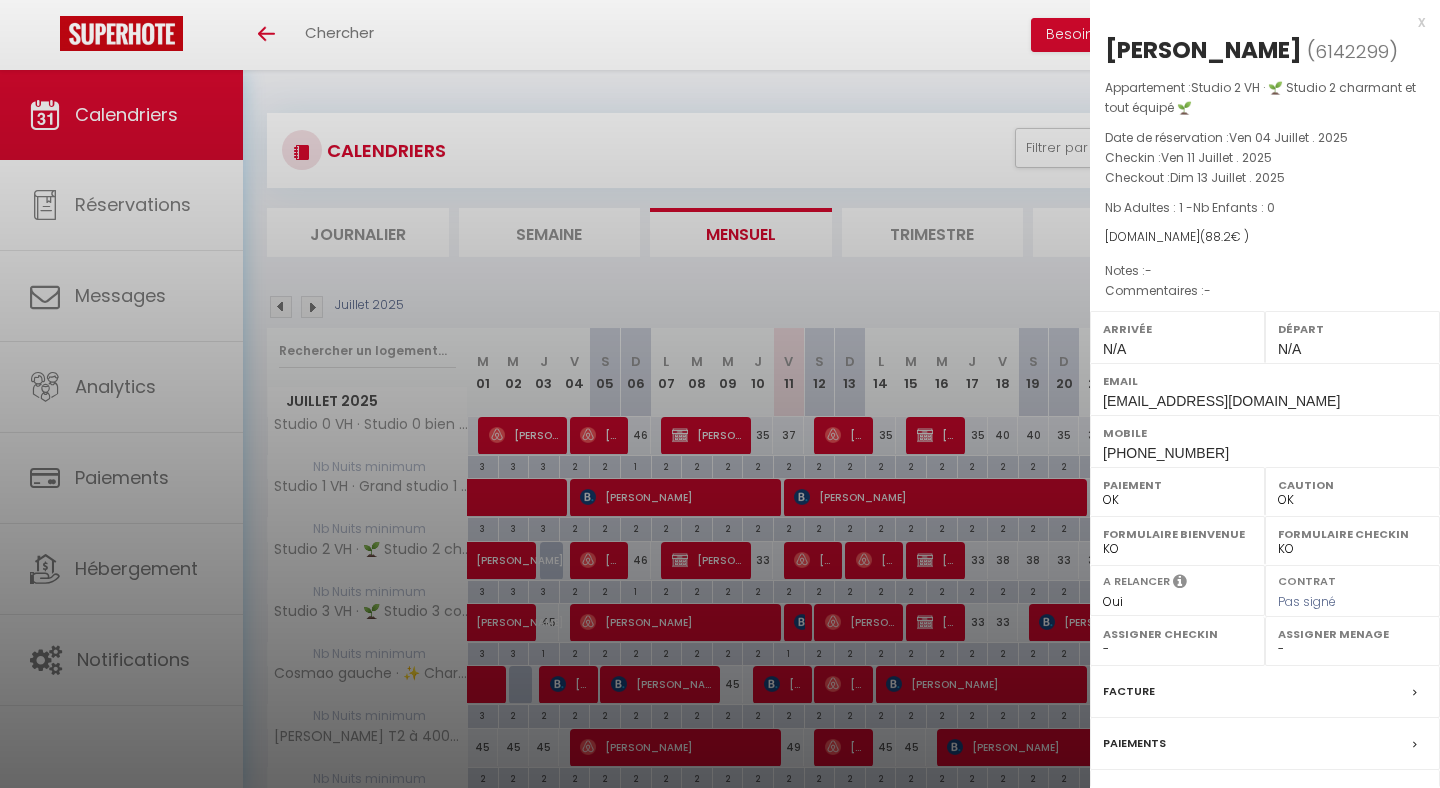 click at bounding box center [720, 394] 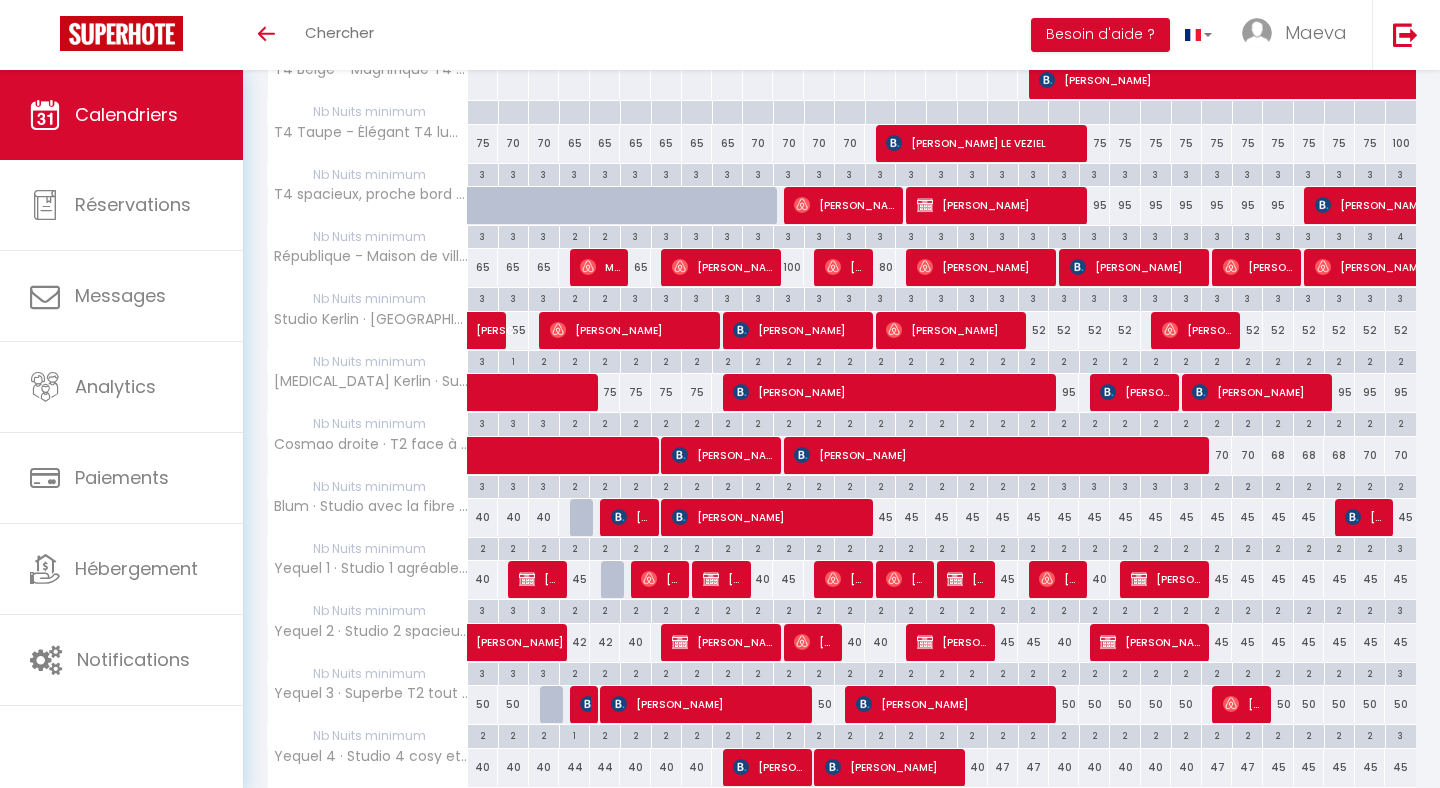 scroll, scrollTop: 1168, scrollLeft: 0, axis: vertical 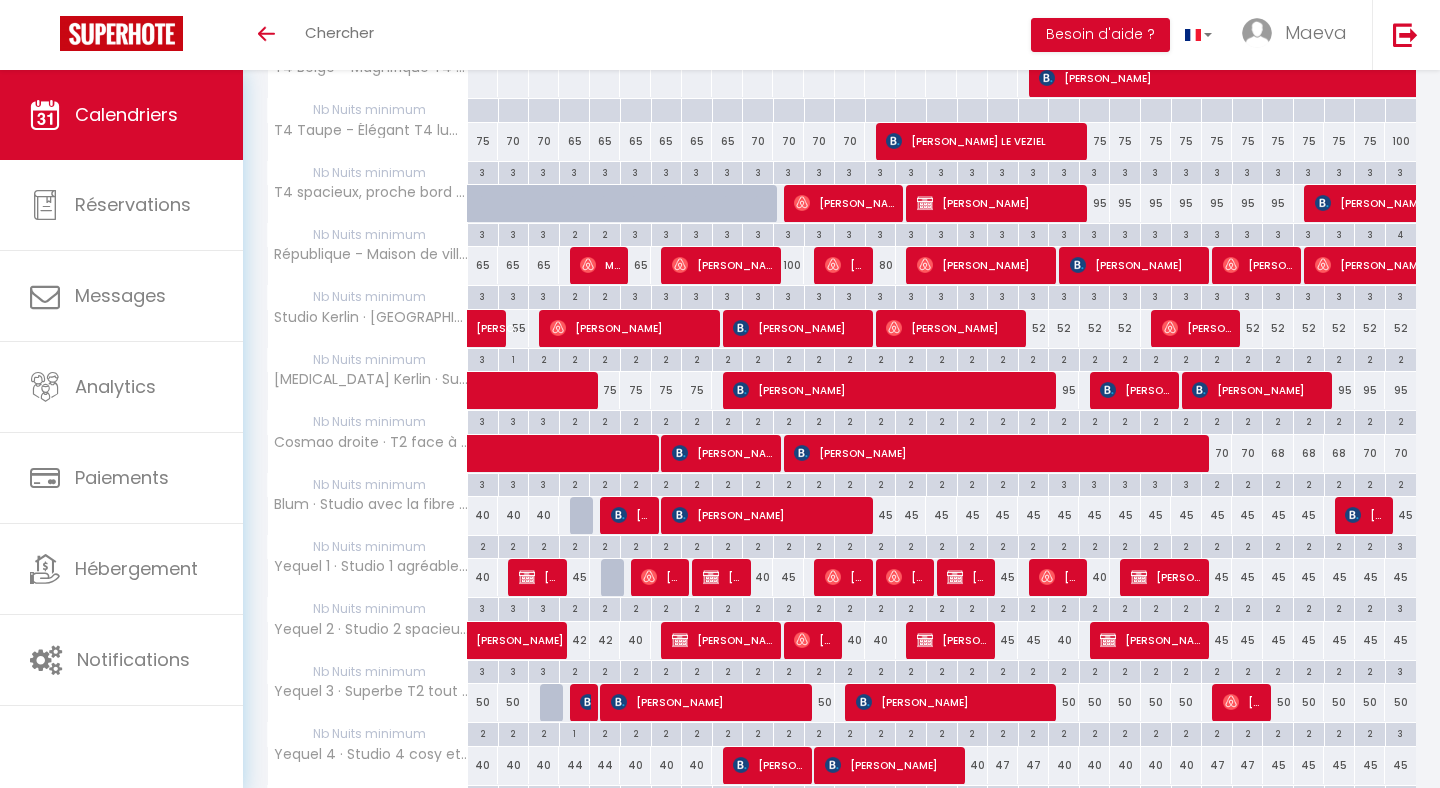 click on "[PERSON_NAME]" at bounding box center (845, 577) 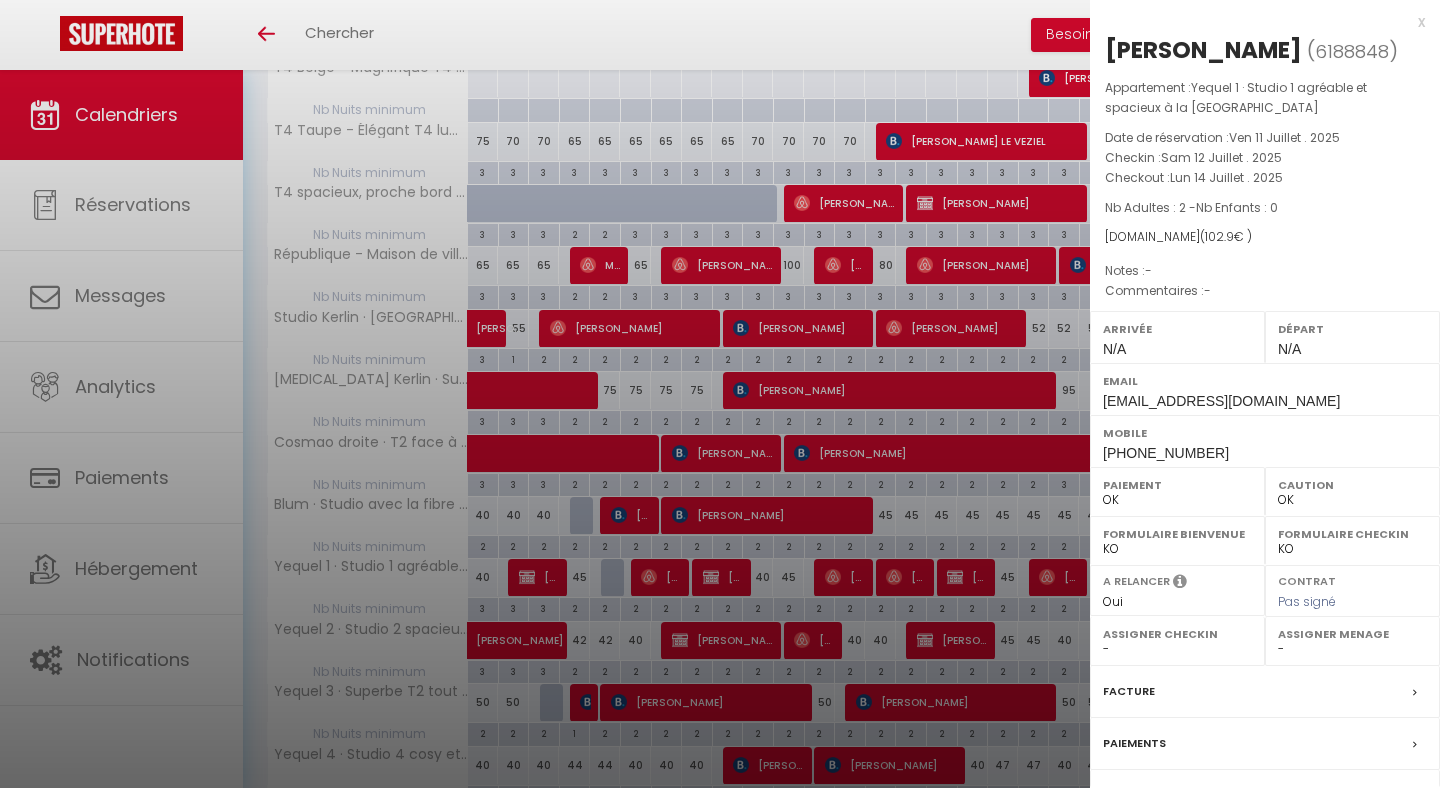 click at bounding box center [720, 394] 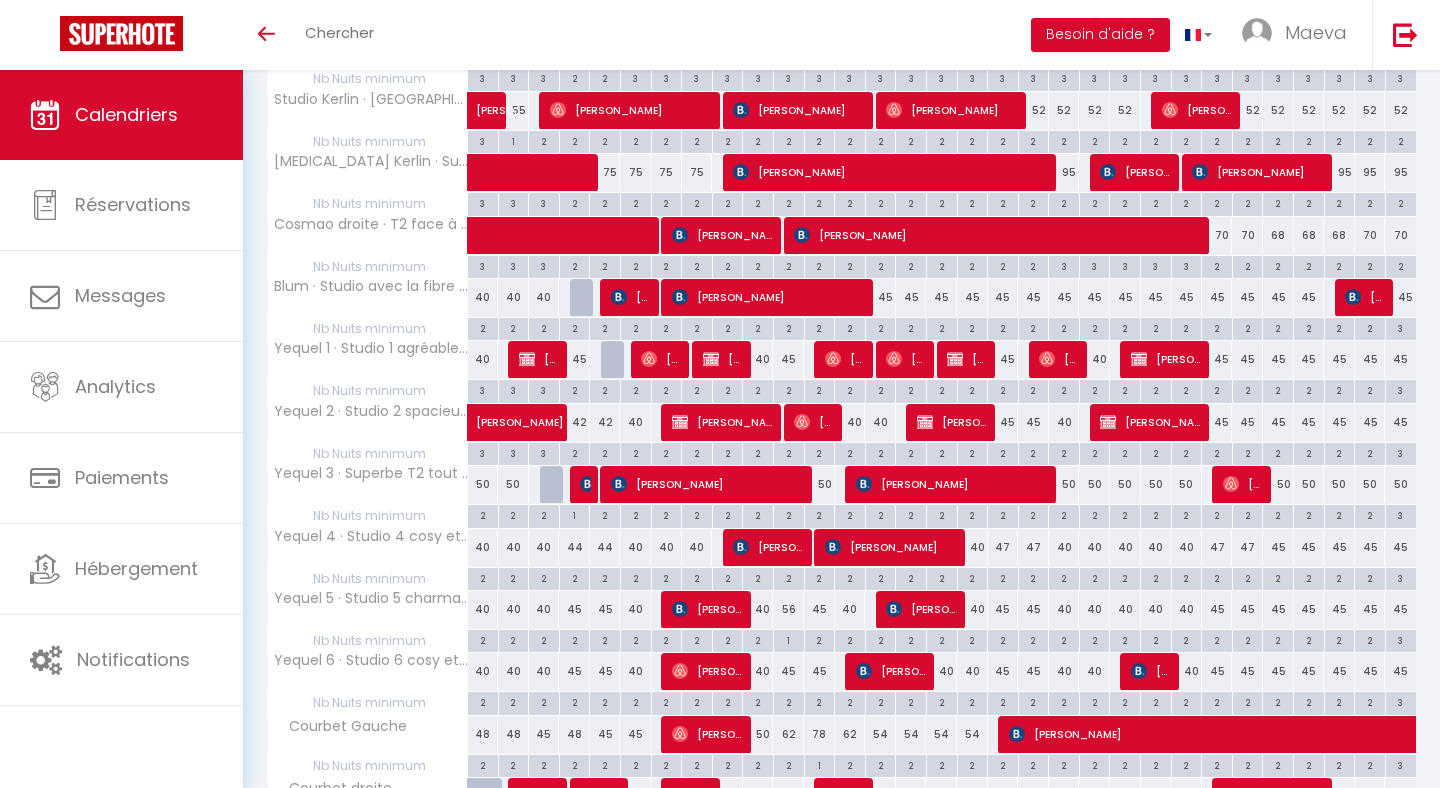 scroll, scrollTop: 1388, scrollLeft: 0, axis: vertical 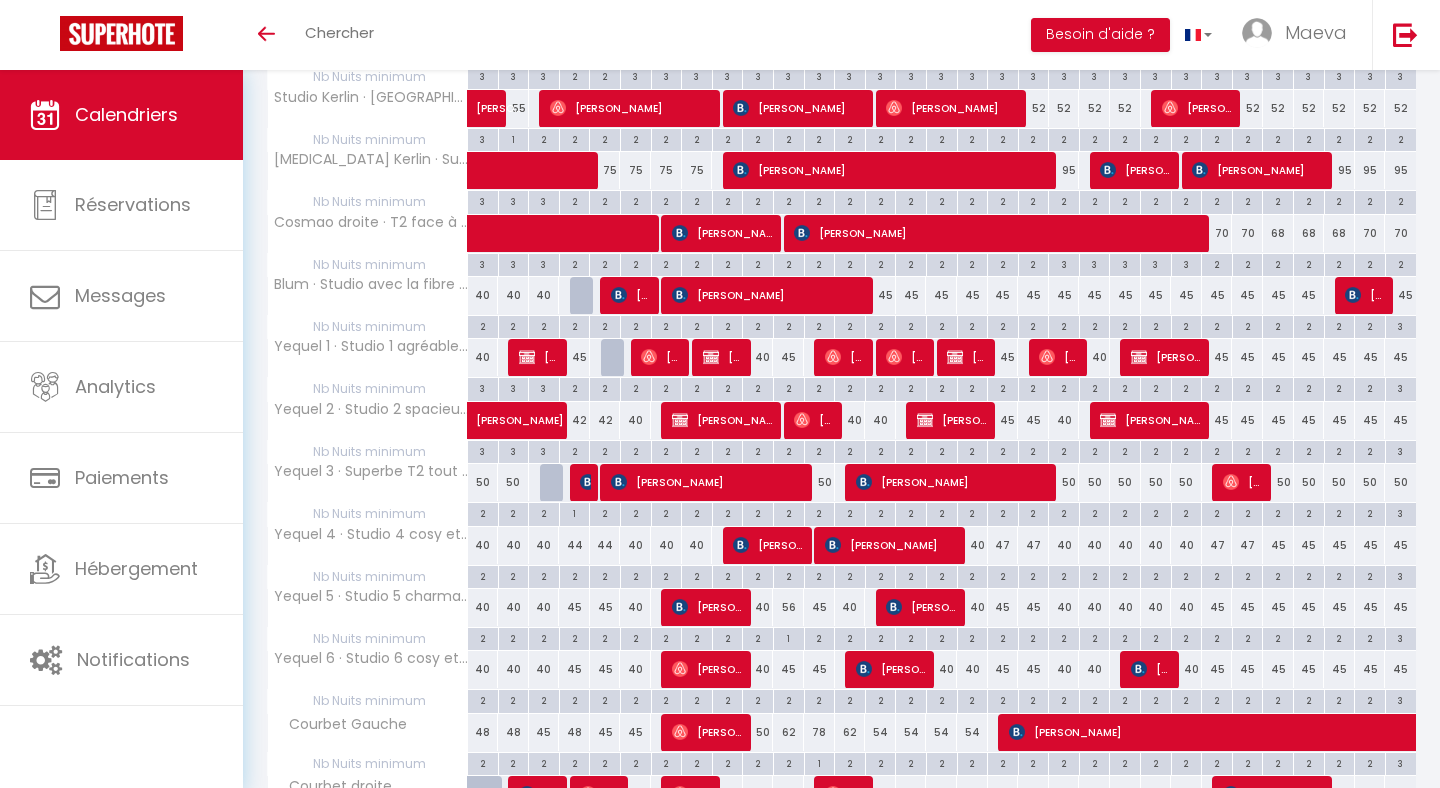 click on "[PERSON_NAME]" at bounding box center (814, 420) 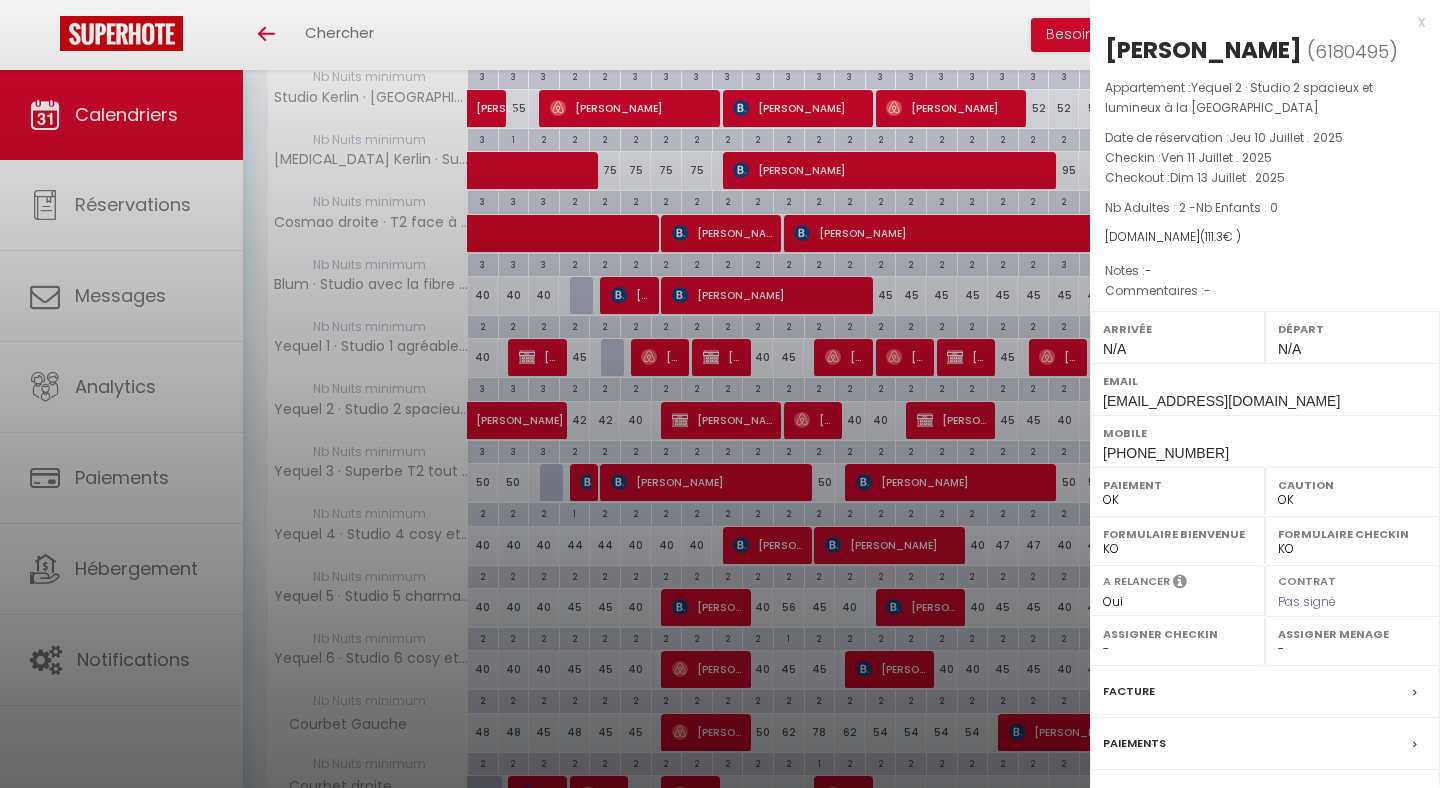 click at bounding box center [720, 394] 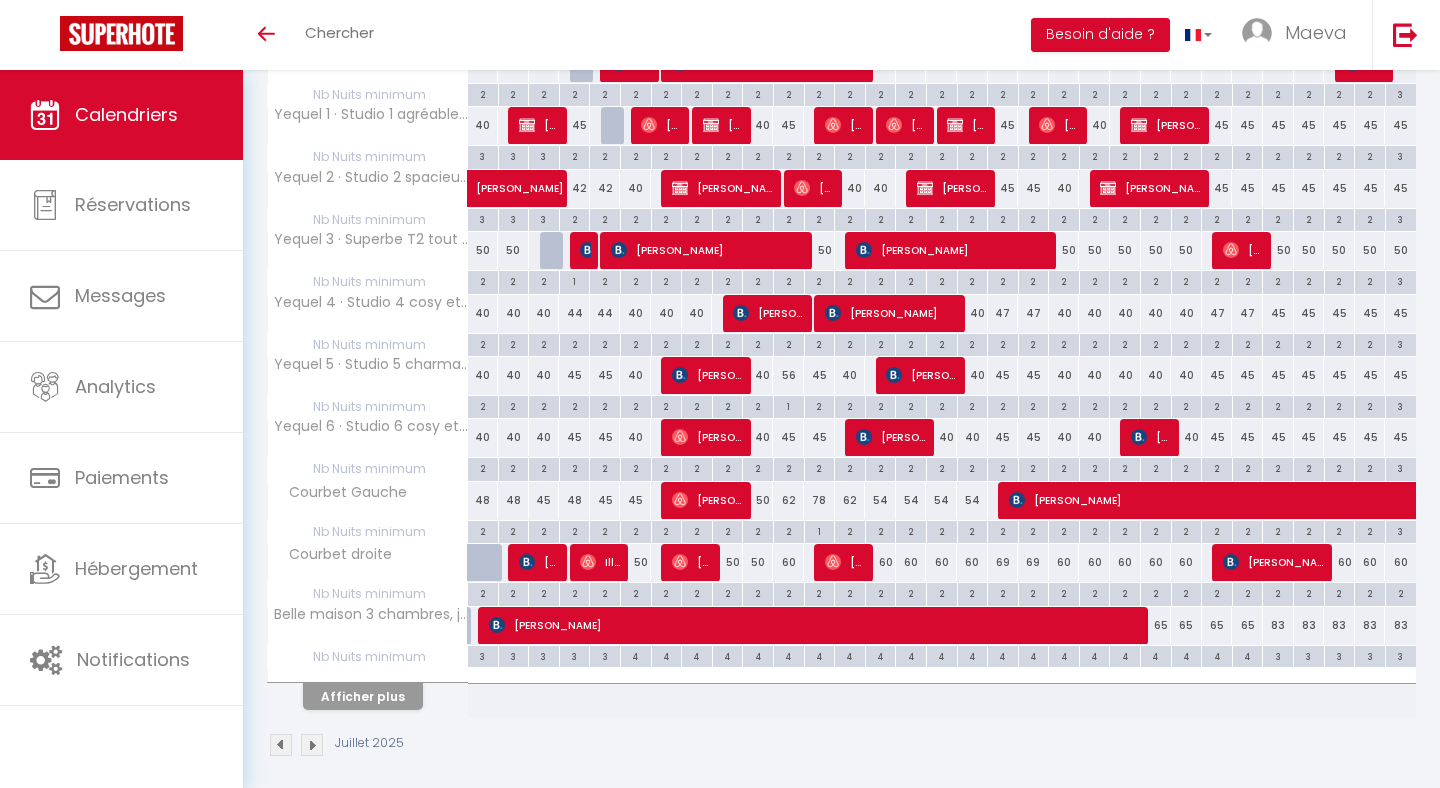 scroll, scrollTop: 1619, scrollLeft: 0, axis: vertical 